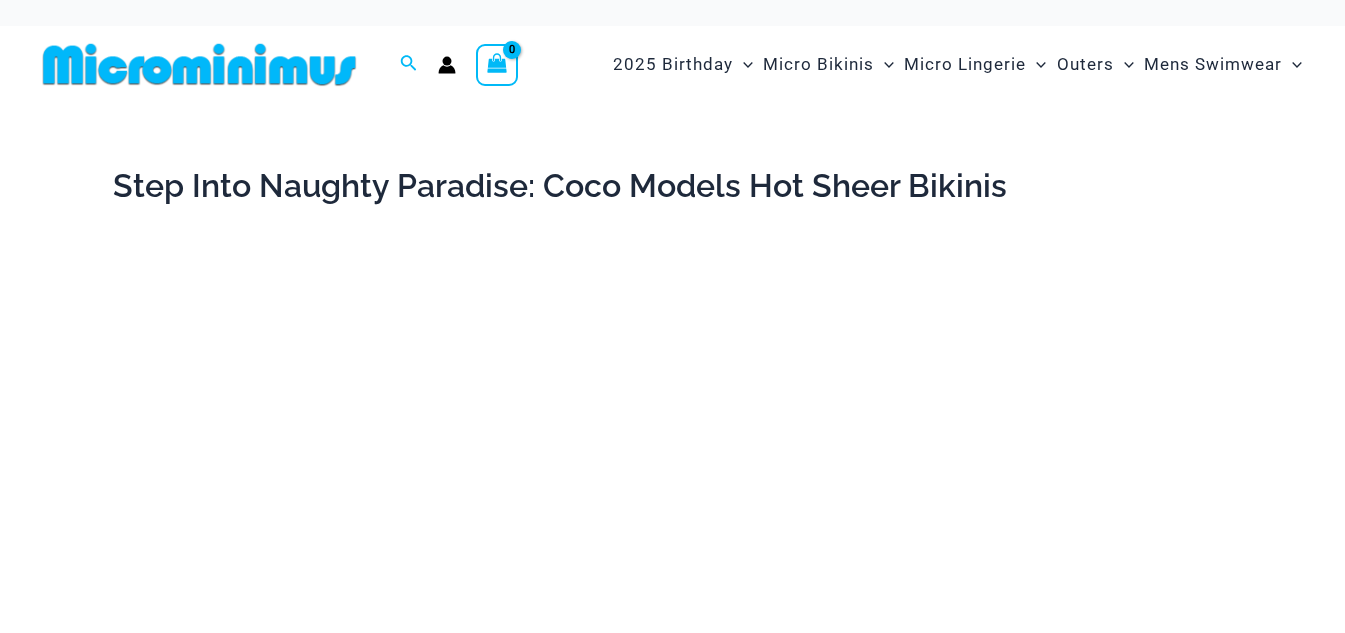 scroll, scrollTop: 0, scrollLeft: 0, axis: both 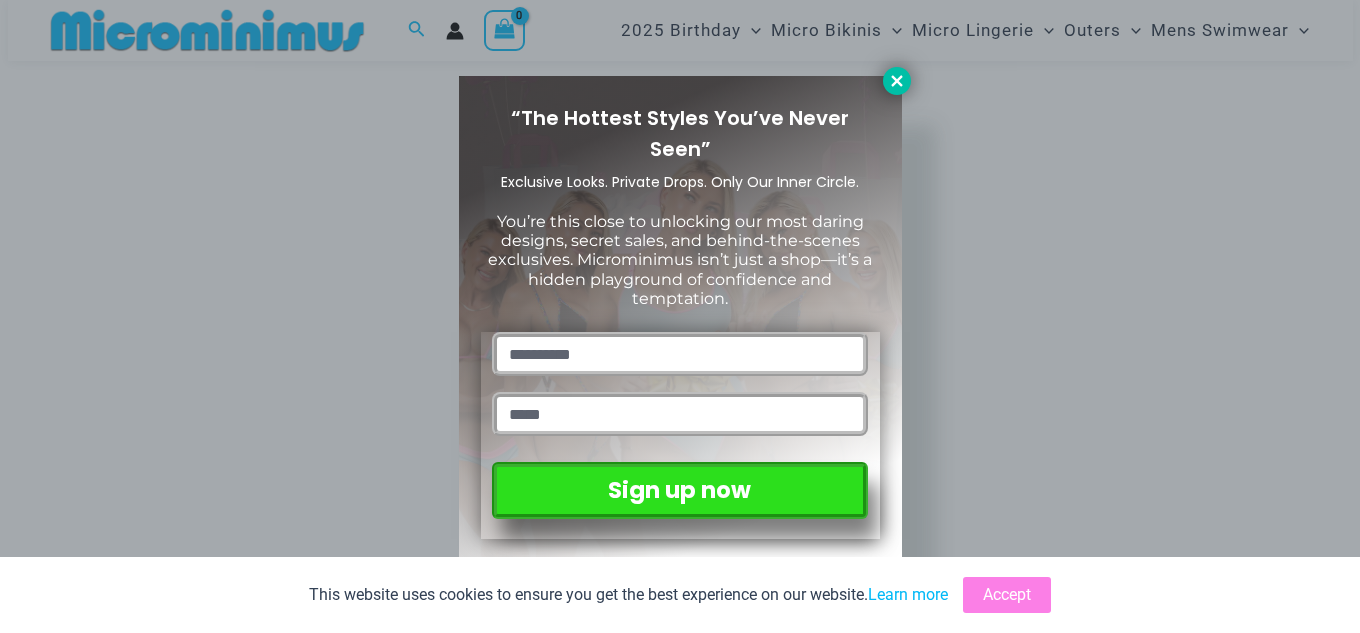 click 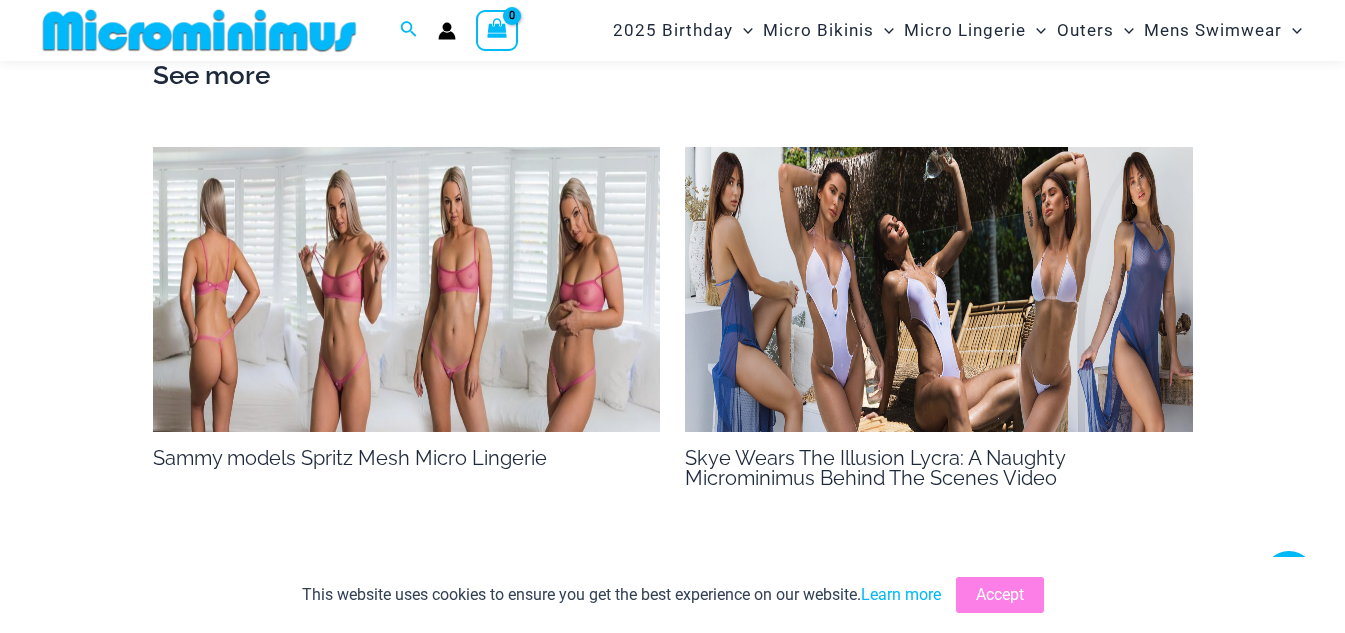 scroll, scrollTop: 1796, scrollLeft: 0, axis: vertical 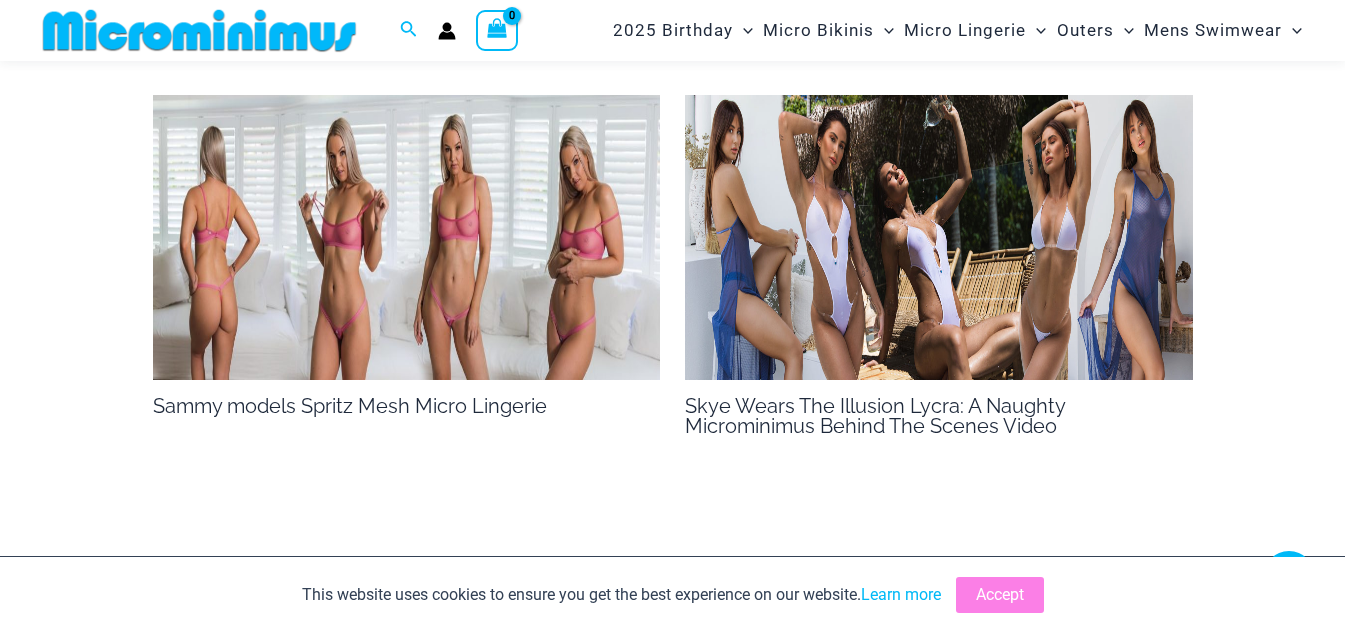 click at bounding box center [407, 237] 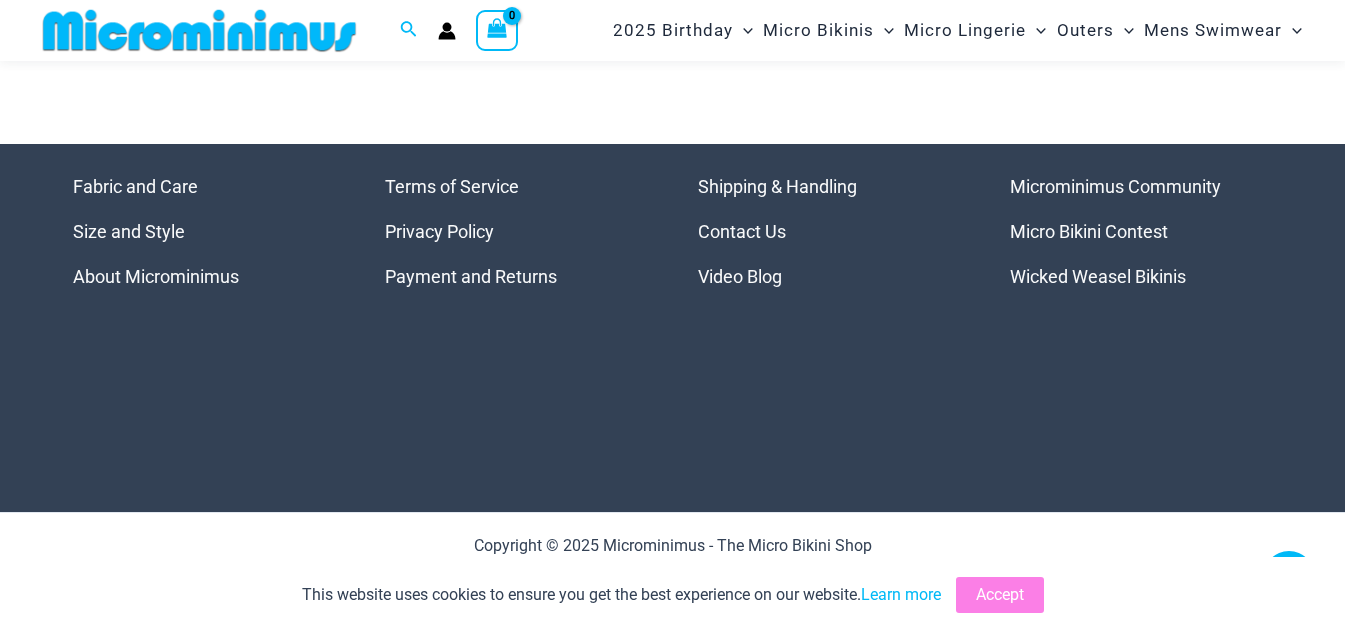scroll, scrollTop: 1817, scrollLeft: 0, axis: vertical 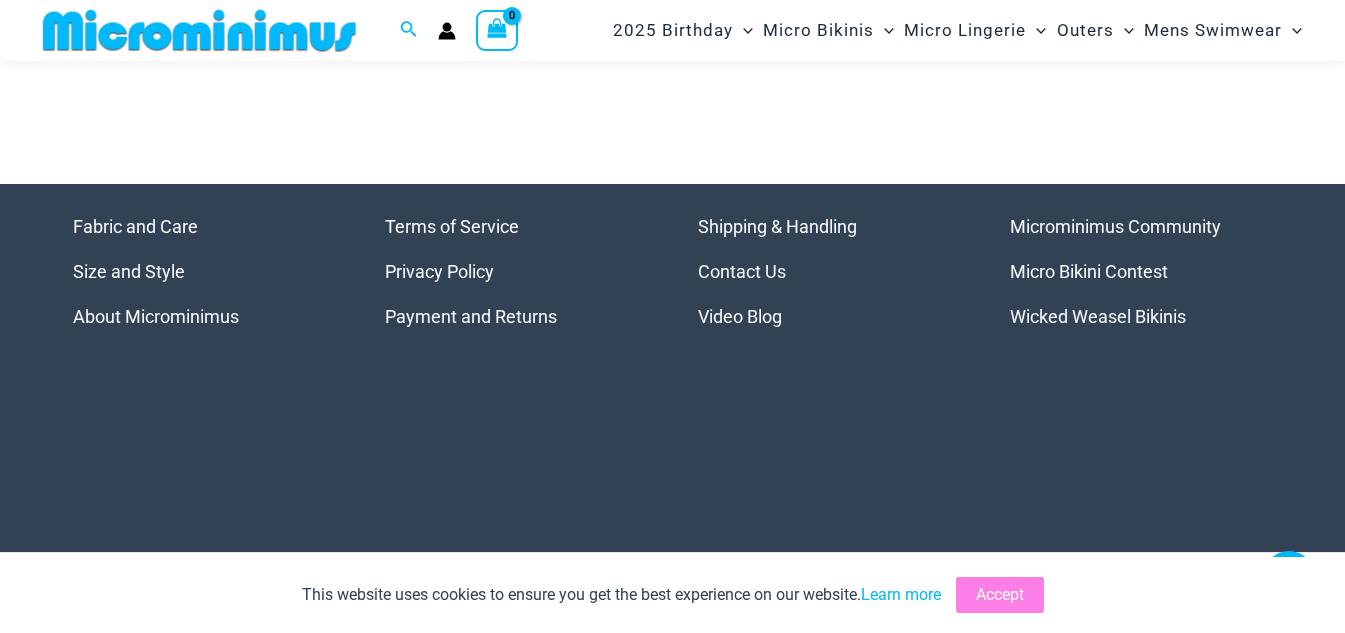 click on "Micro Bikini Contest" at bounding box center [1089, 271] 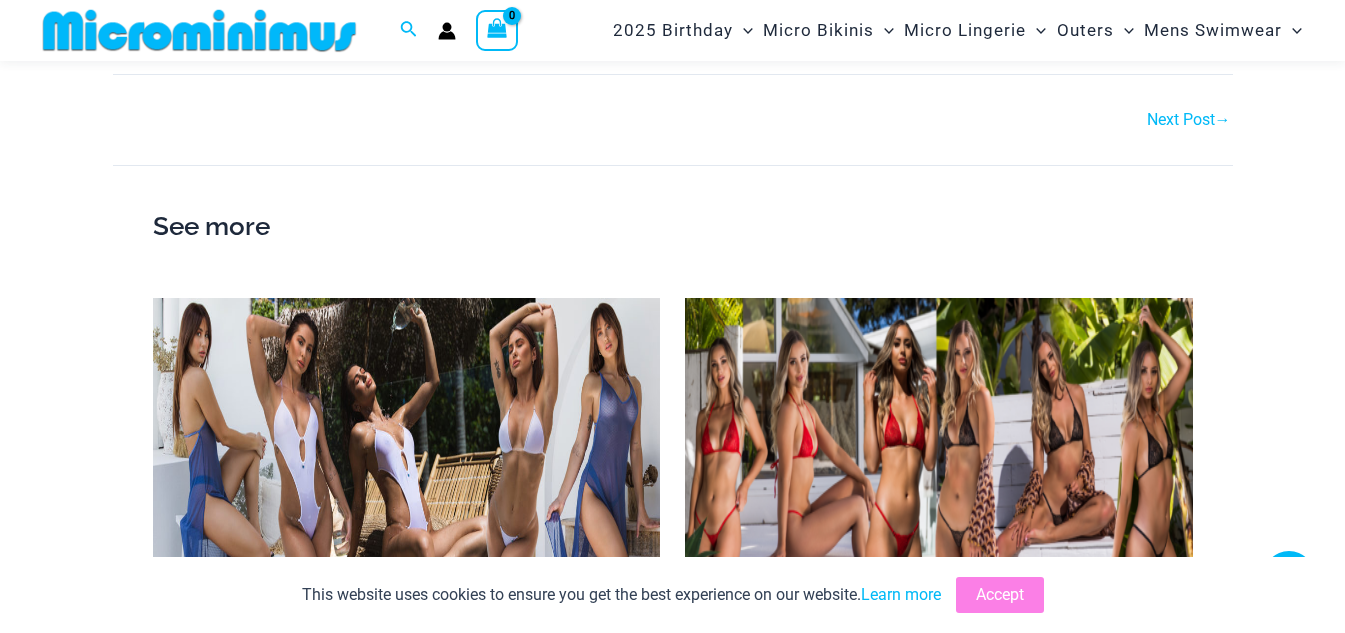 scroll, scrollTop: 1201, scrollLeft: 0, axis: vertical 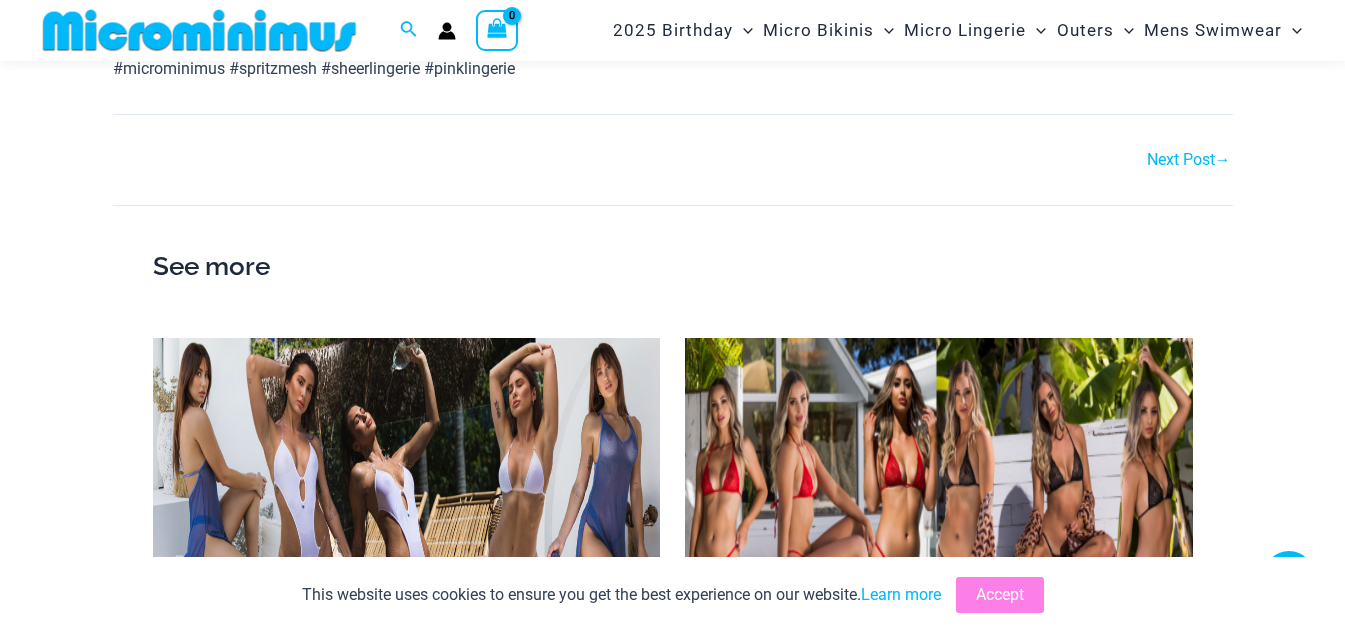 click at bounding box center [407, 480] 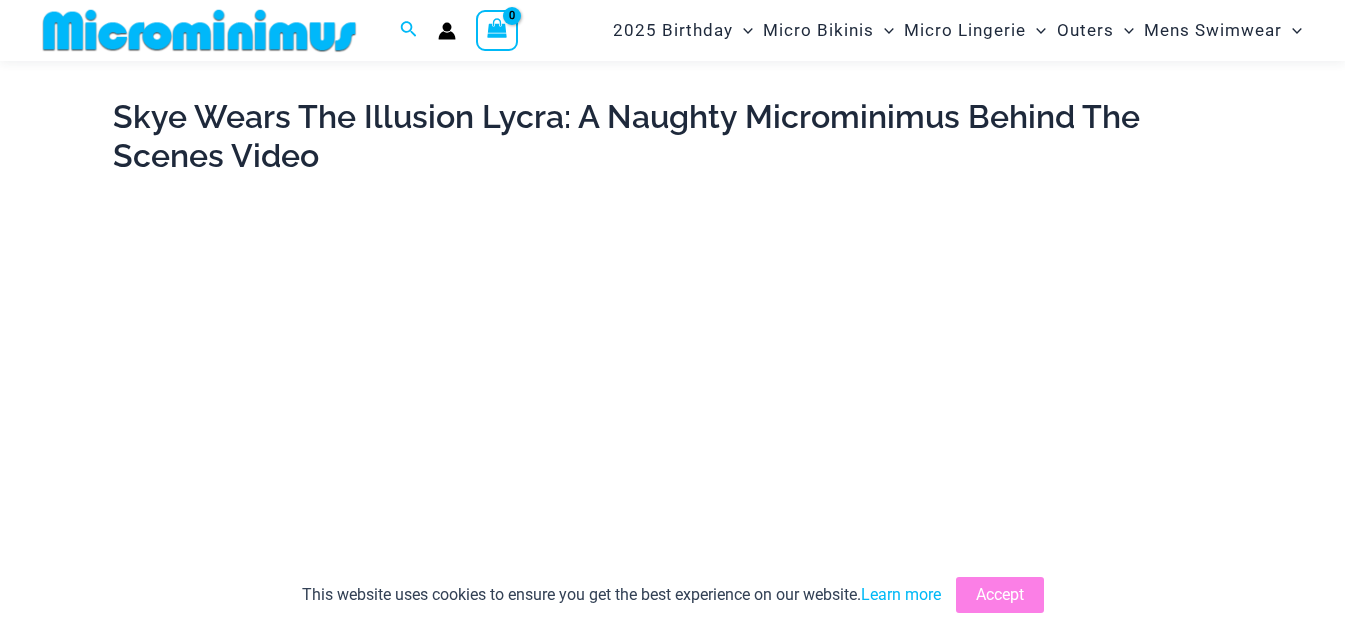 scroll, scrollTop: 0, scrollLeft: 0, axis: both 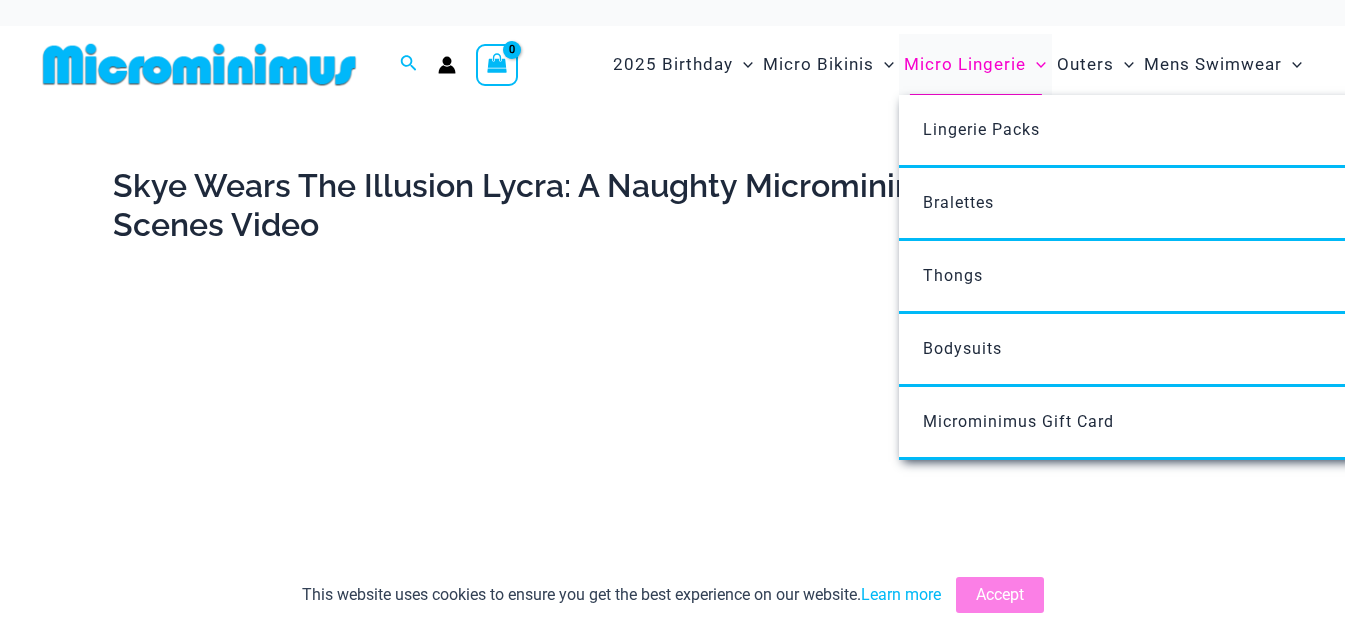 click on "Micro Lingerie" at bounding box center (965, 64) 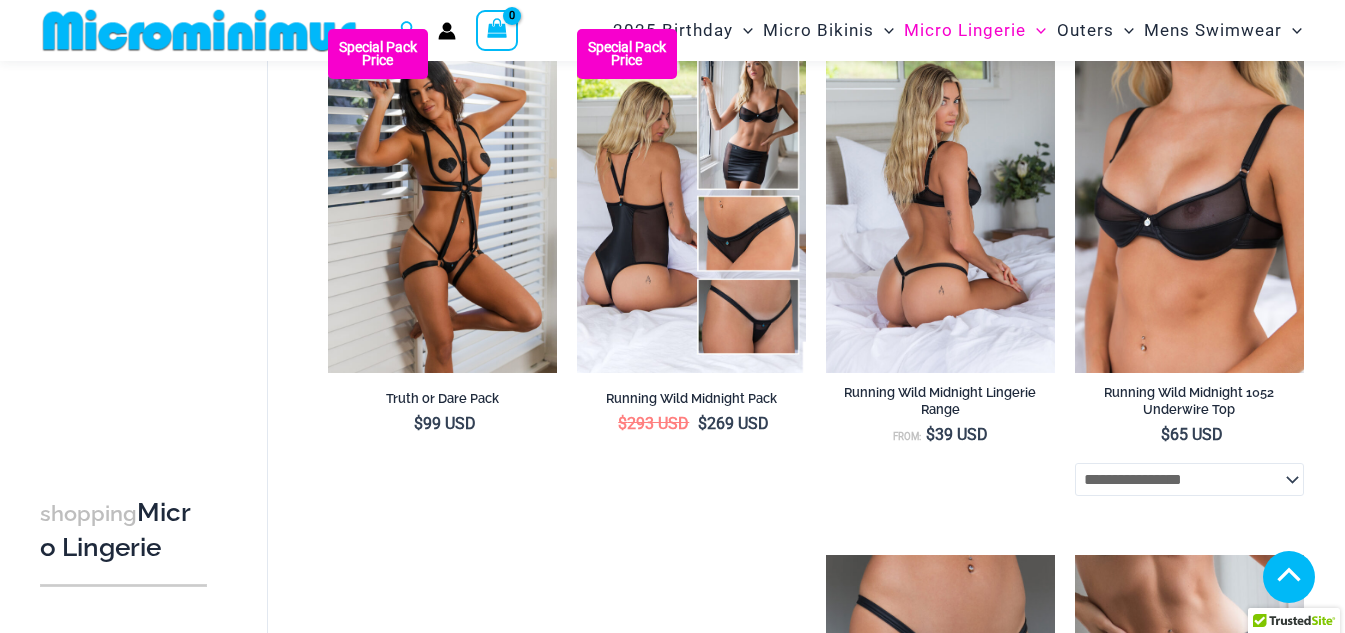 scroll, scrollTop: 560, scrollLeft: 0, axis: vertical 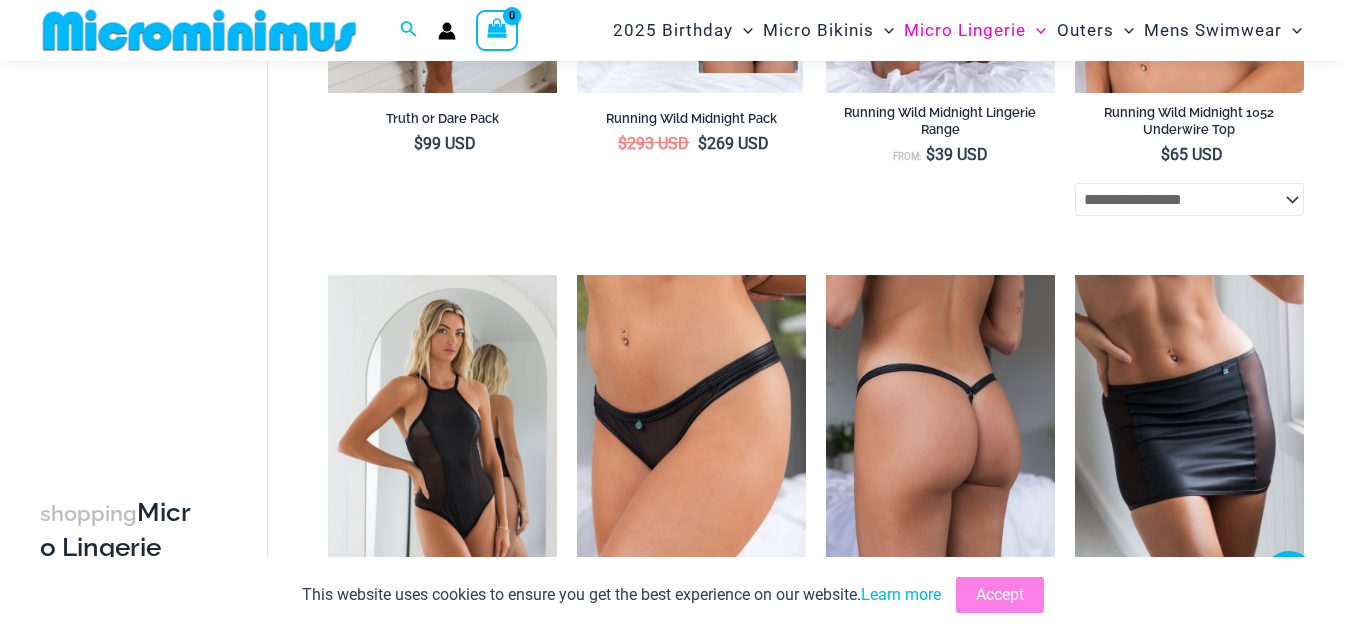 click at bounding box center (940, 447) 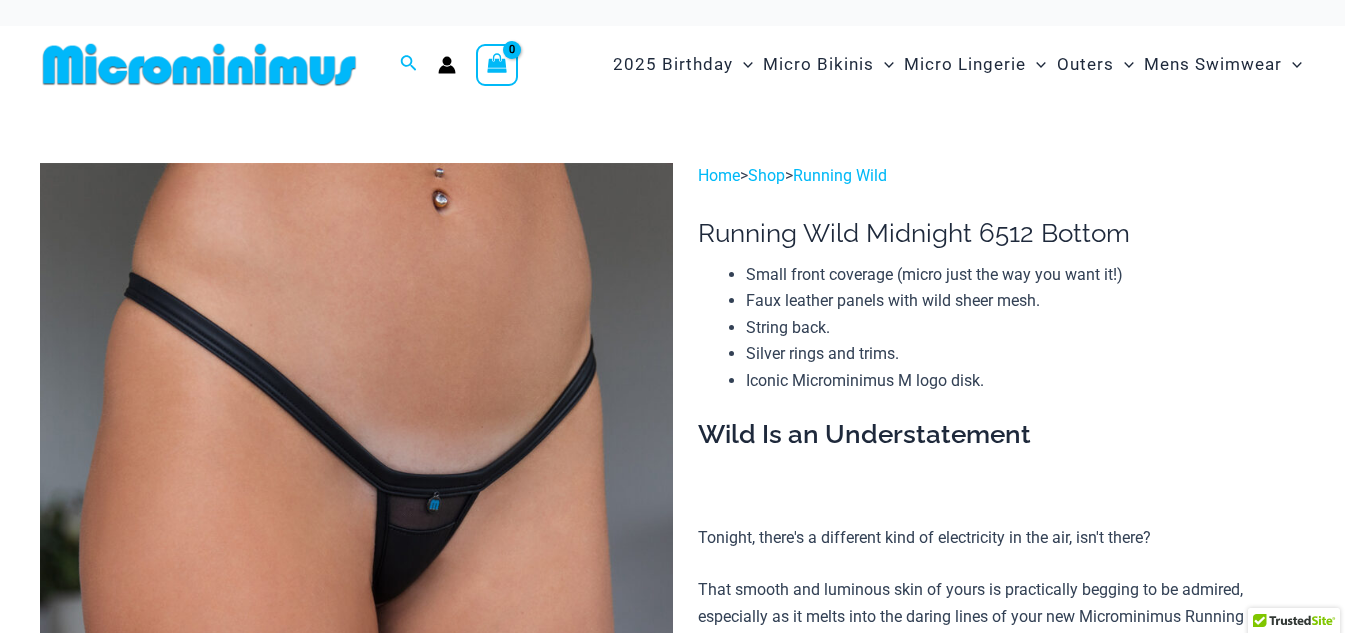 scroll, scrollTop: 0, scrollLeft: 0, axis: both 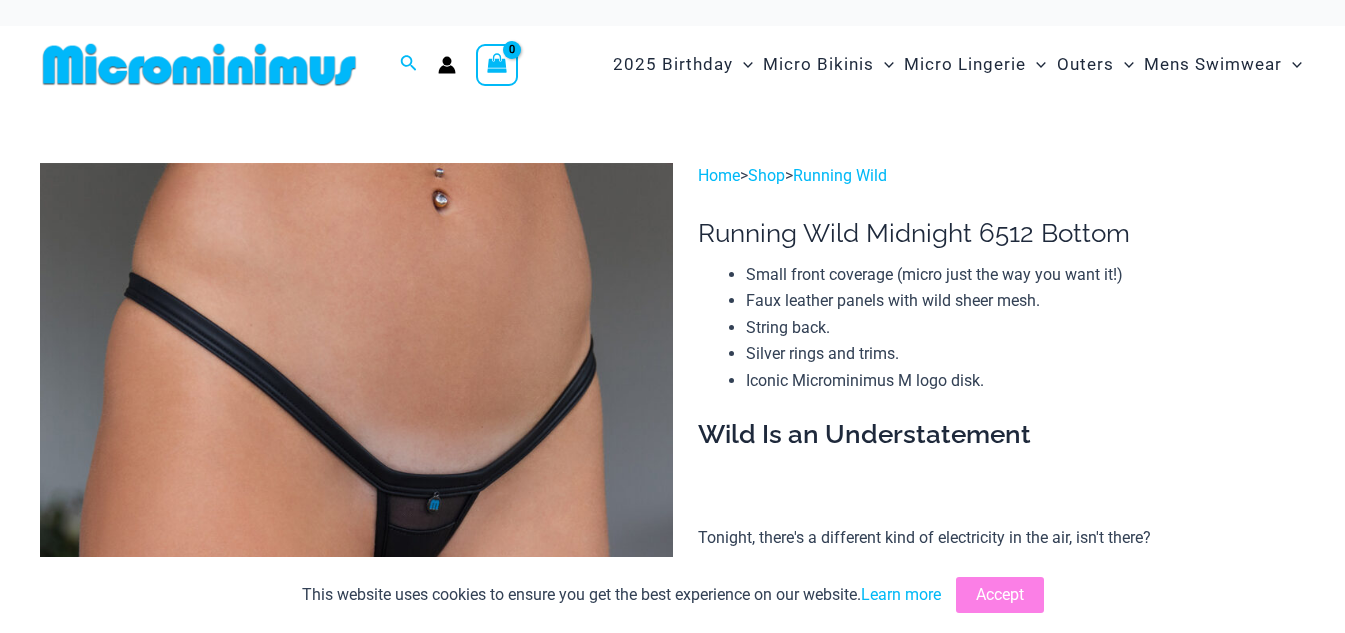 click at bounding box center [356, 637] 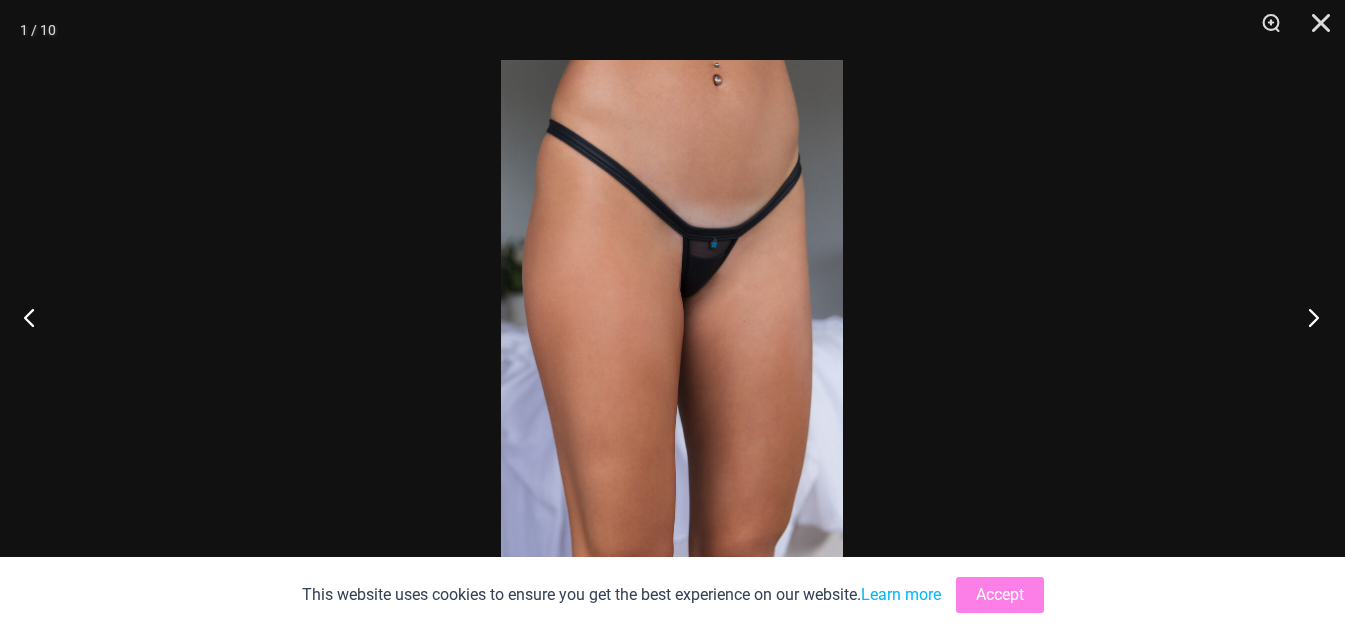 click at bounding box center (1307, 317) 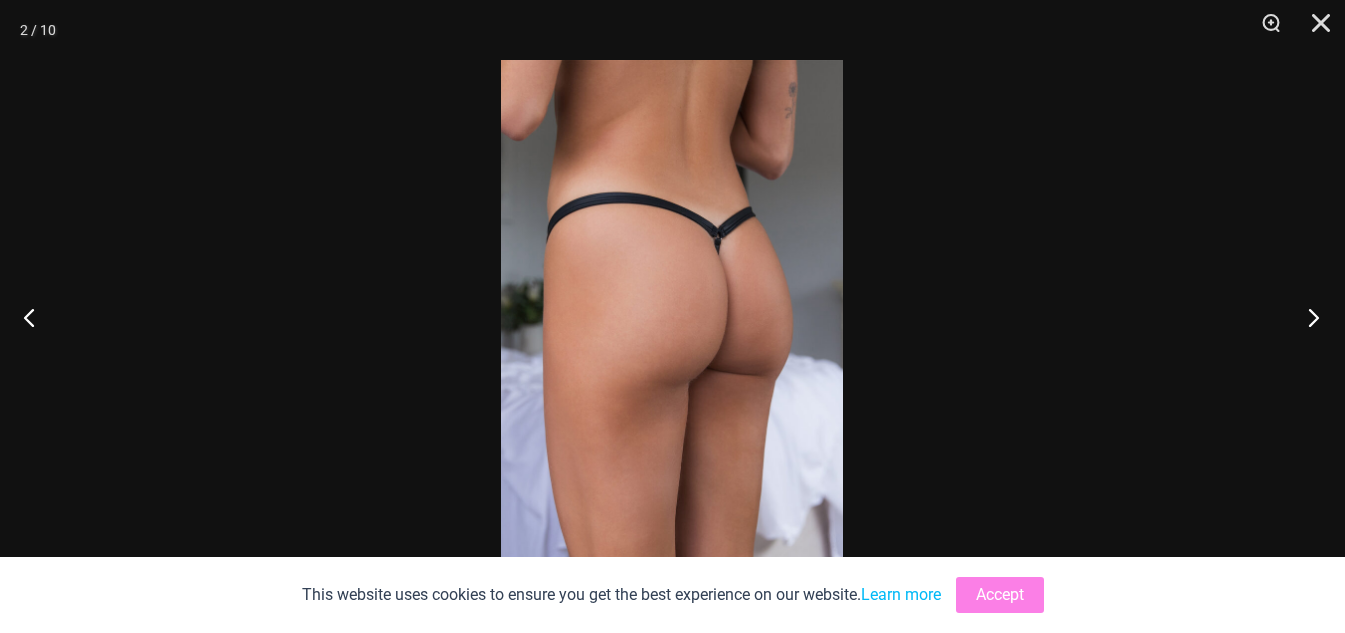 click at bounding box center [1307, 317] 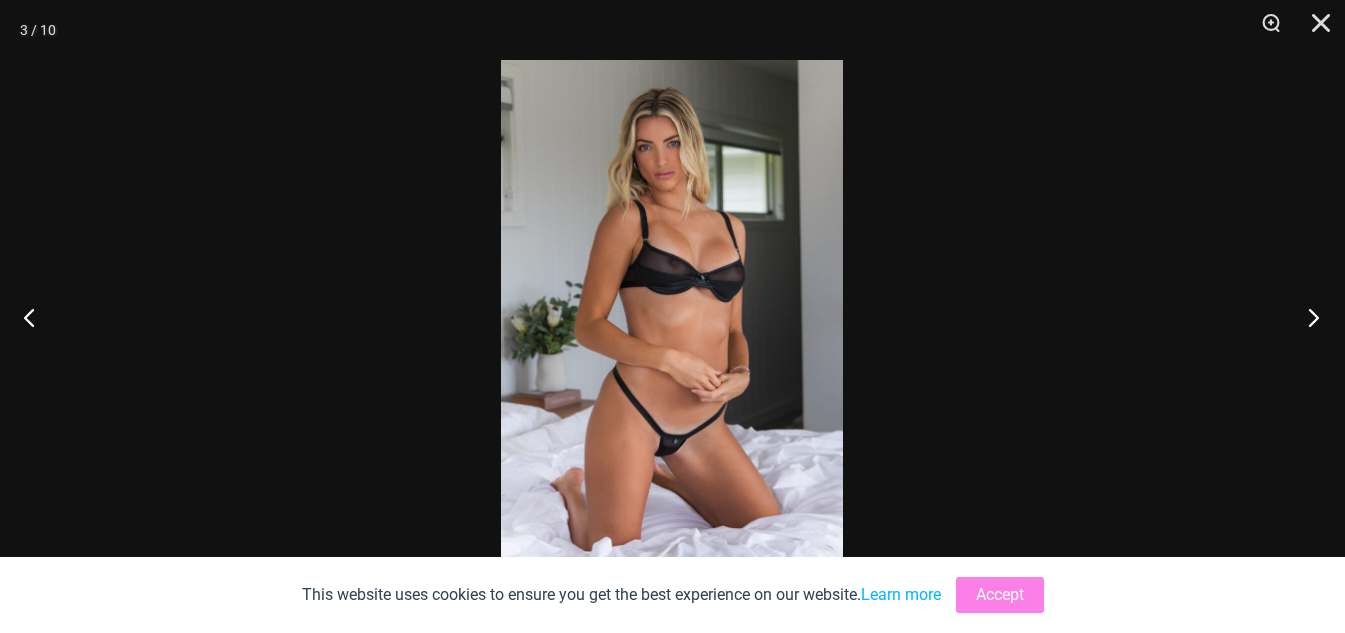 click at bounding box center (1307, 317) 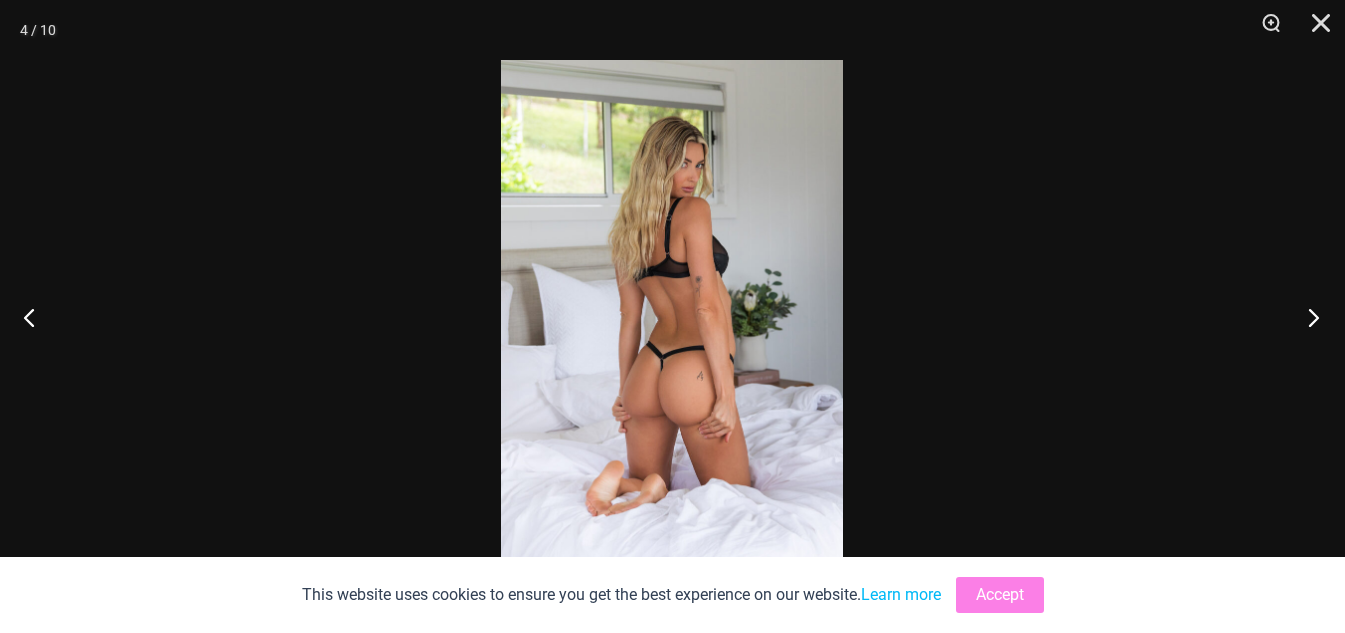 click at bounding box center (1307, 317) 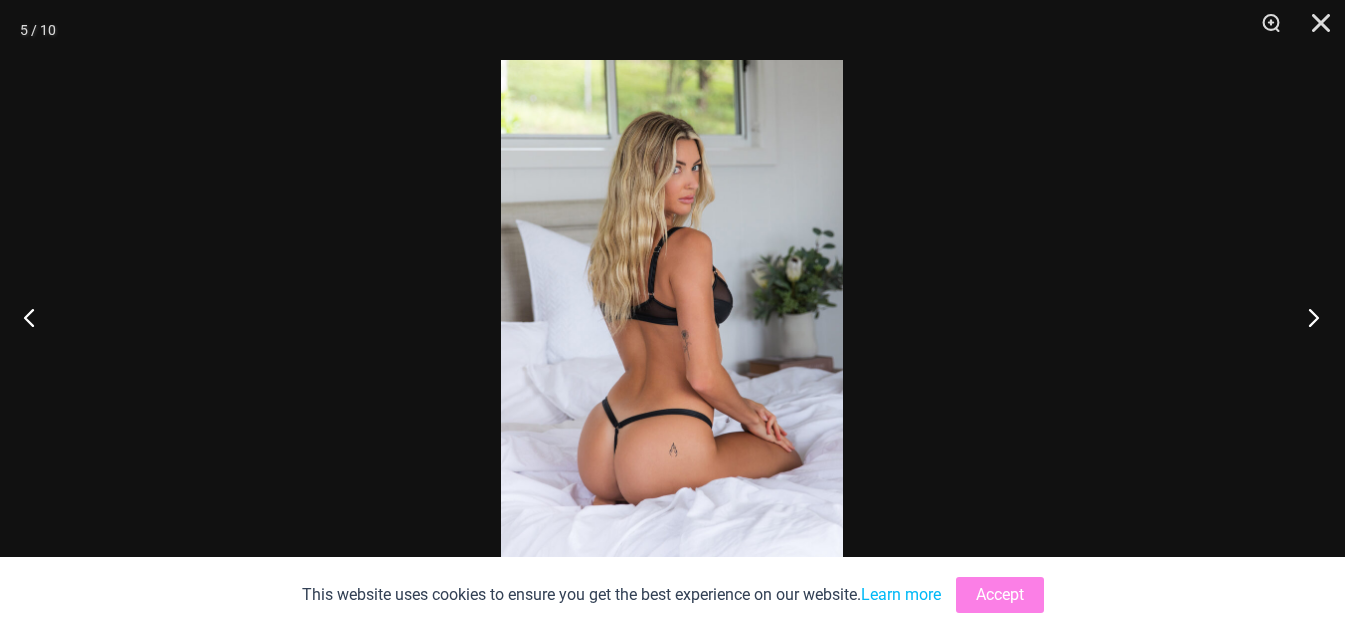 click at bounding box center [1307, 317] 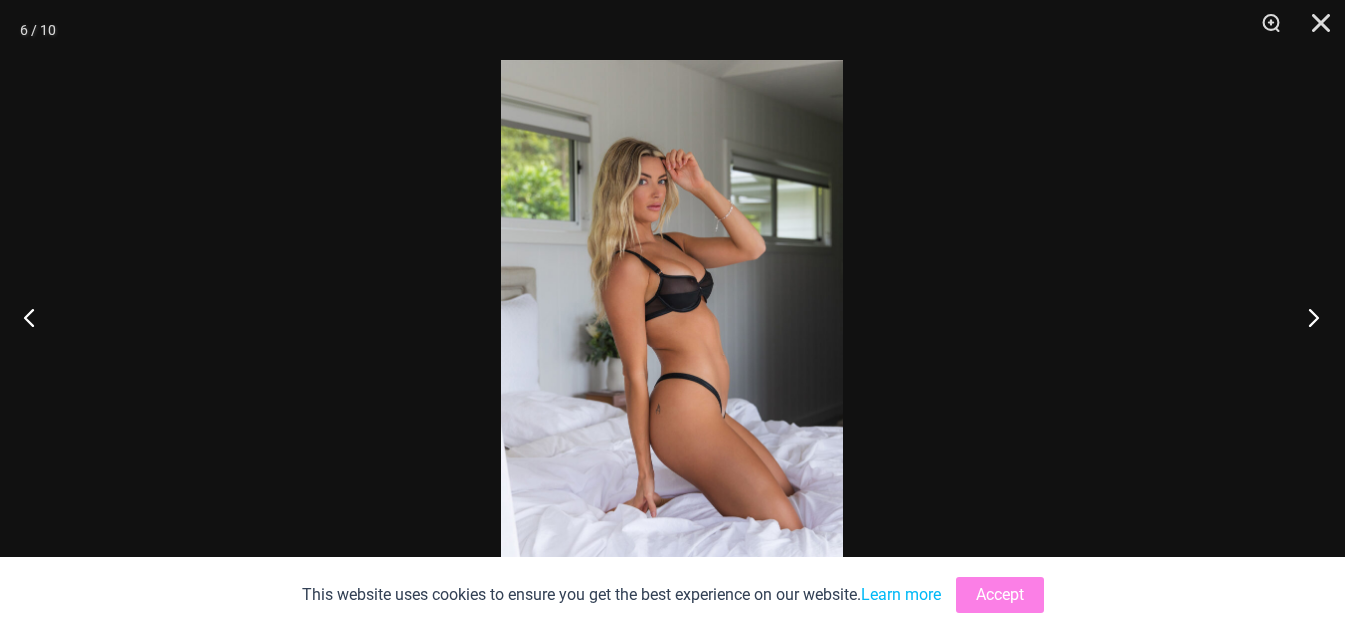 click at bounding box center (1307, 317) 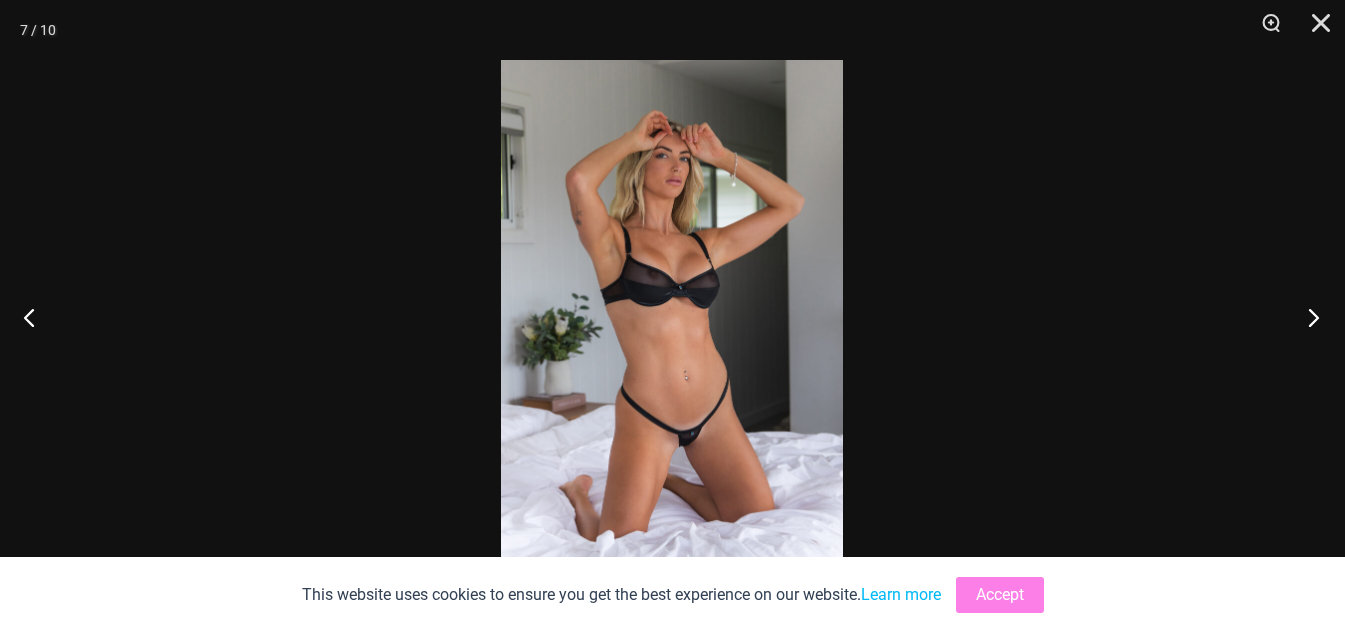 click at bounding box center [1307, 317] 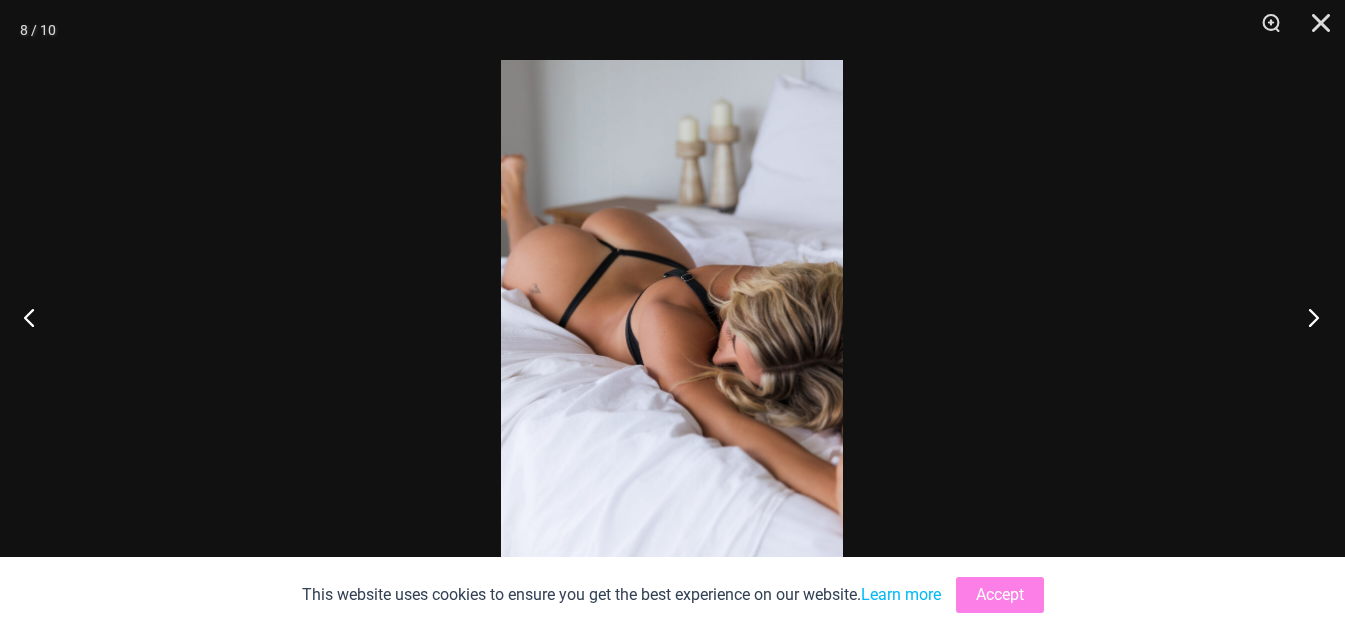 click at bounding box center (1307, 317) 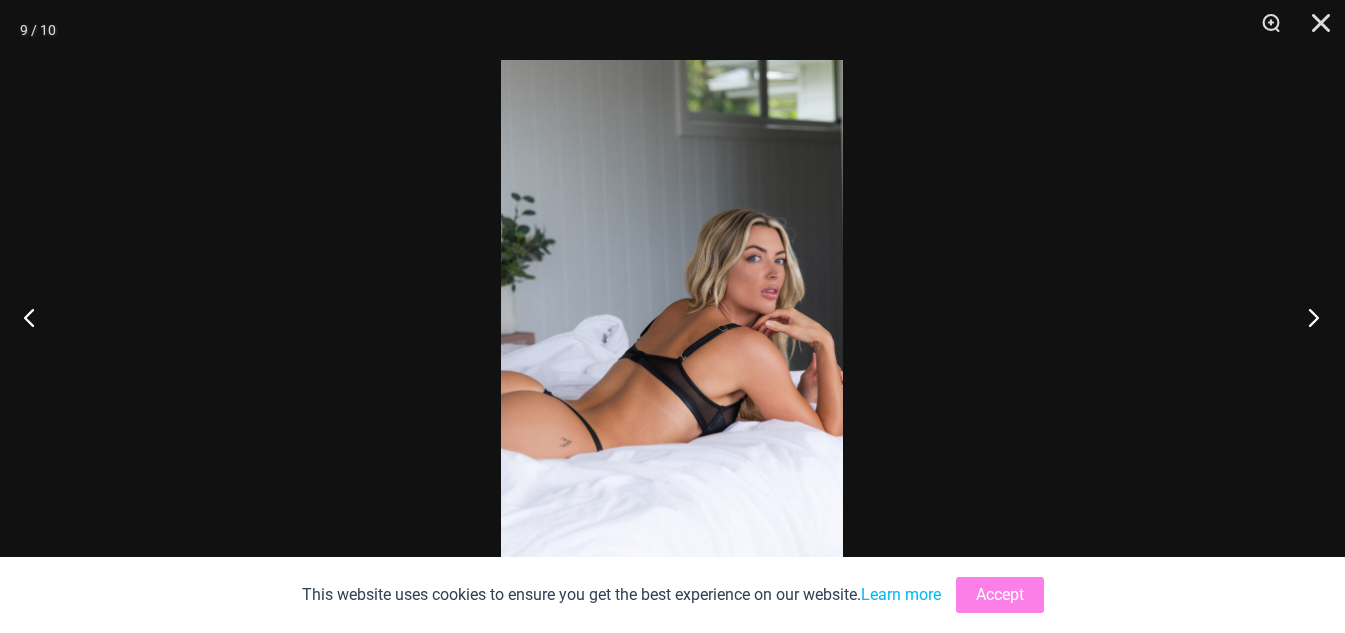 click at bounding box center [1307, 317] 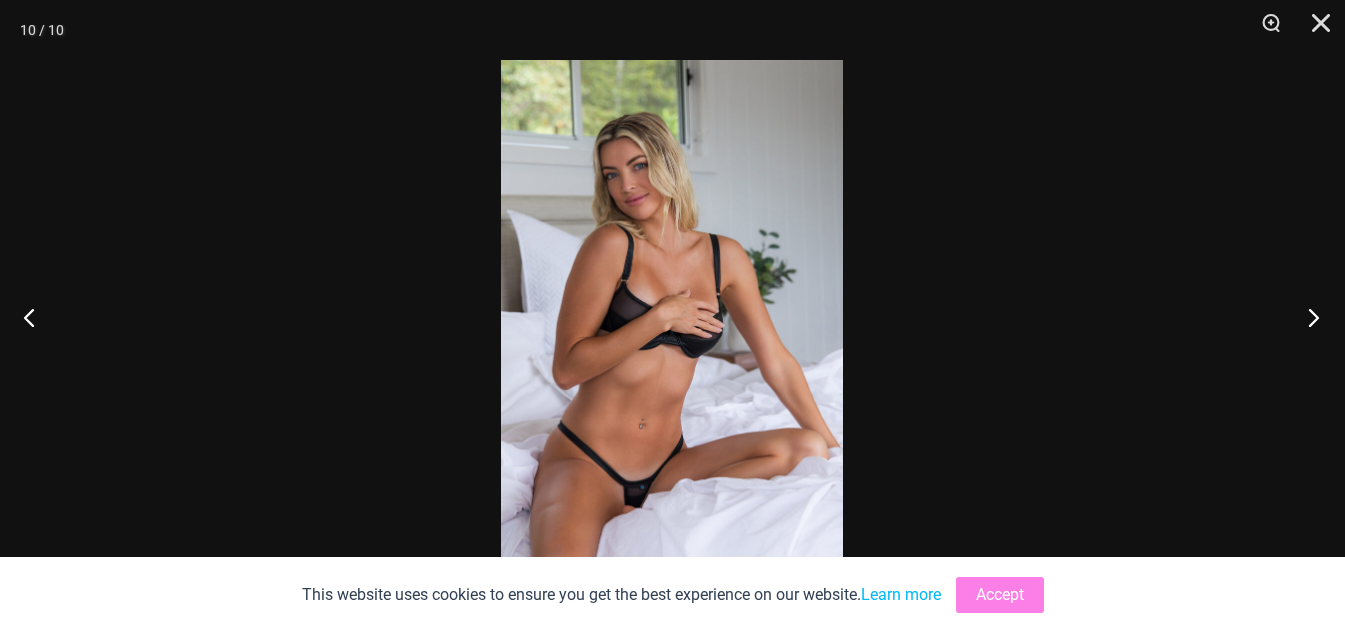click at bounding box center [1307, 317] 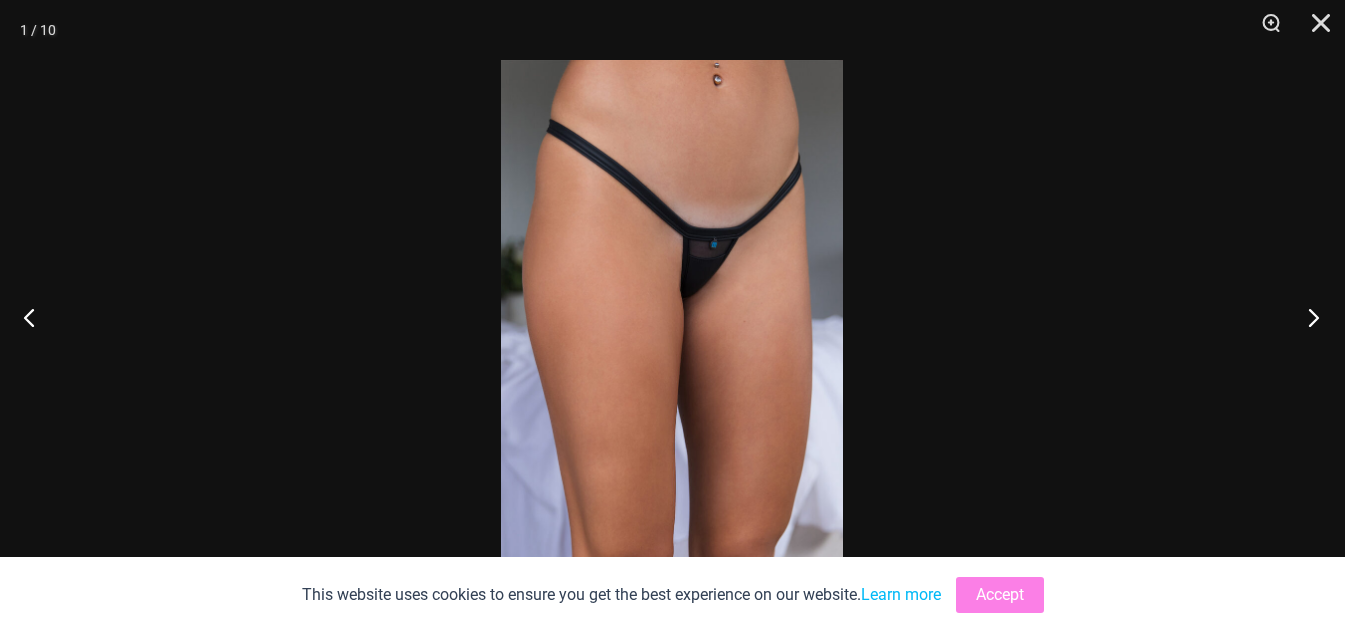 click at bounding box center [1307, 317] 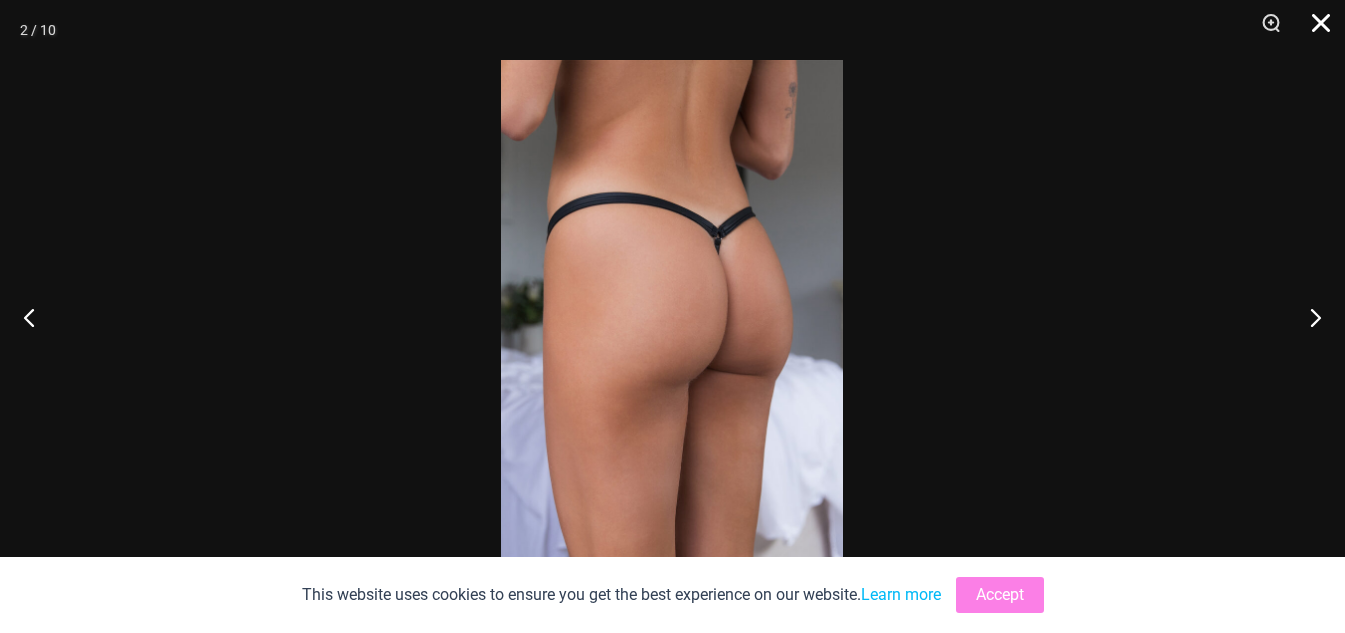click at bounding box center (1314, 30) 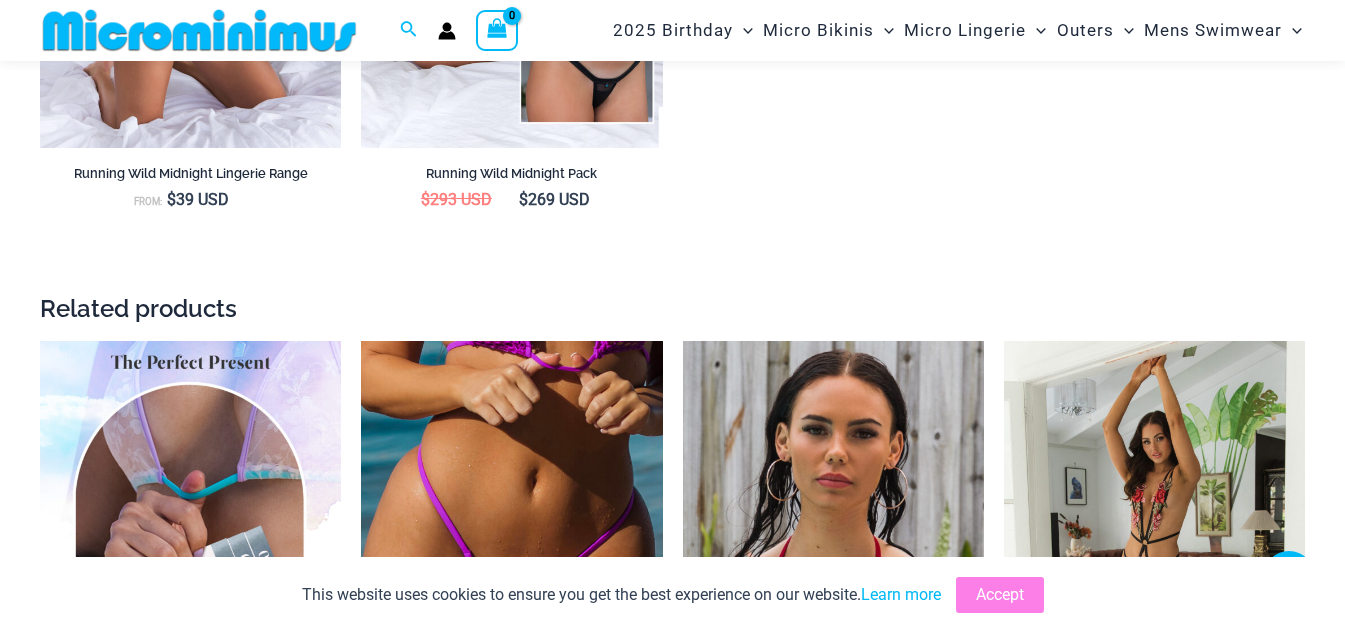 scroll, scrollTop: 2640, scrollLeft: 0, axis: vertical 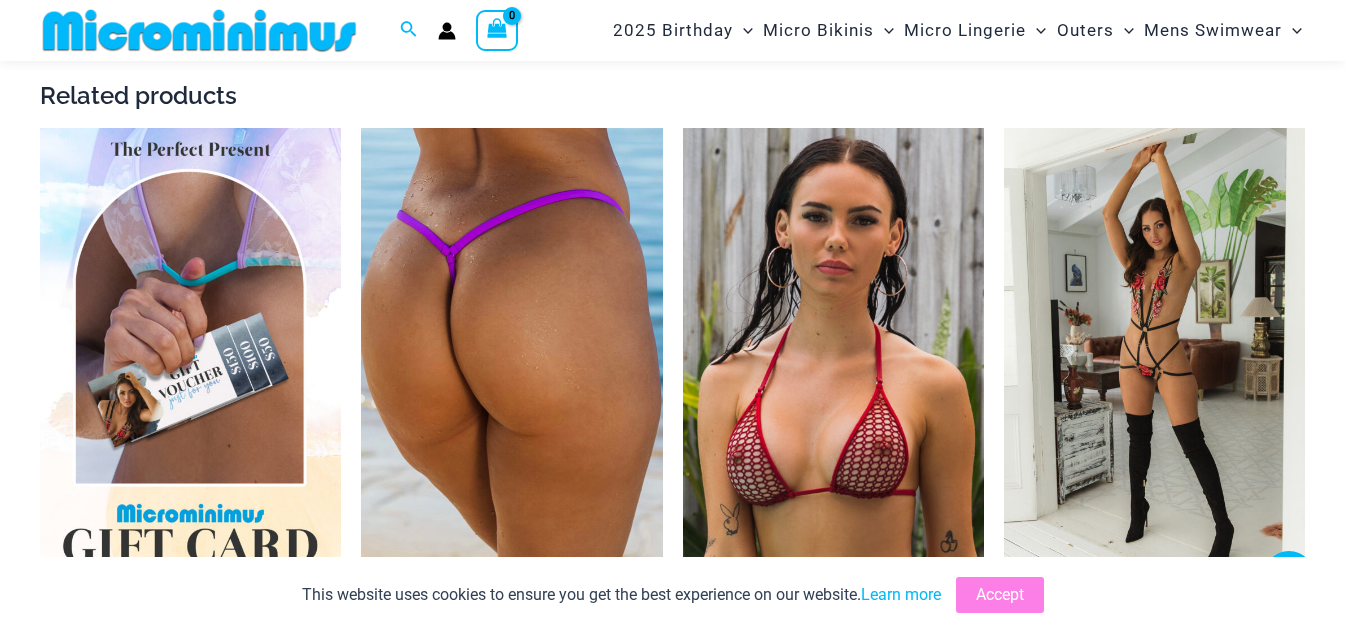 click at bounding box center [511, 354] 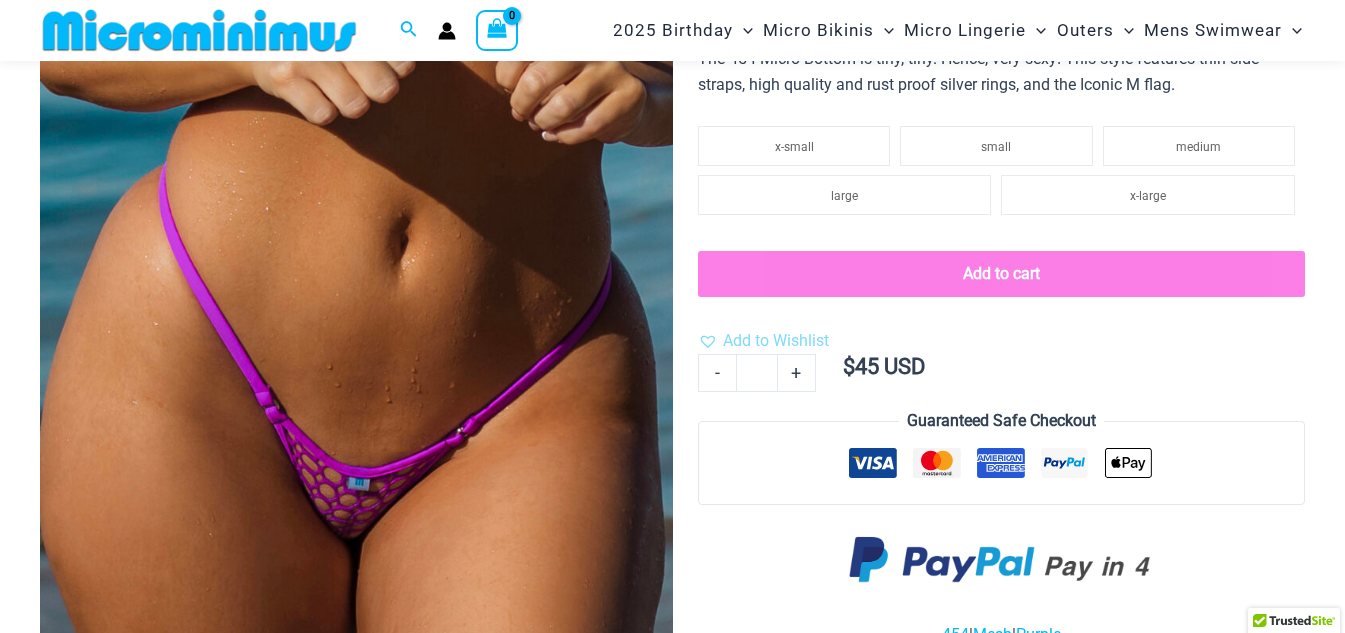 scroll, scrollTop: 200, scrollLeft: 0, axis: vertical 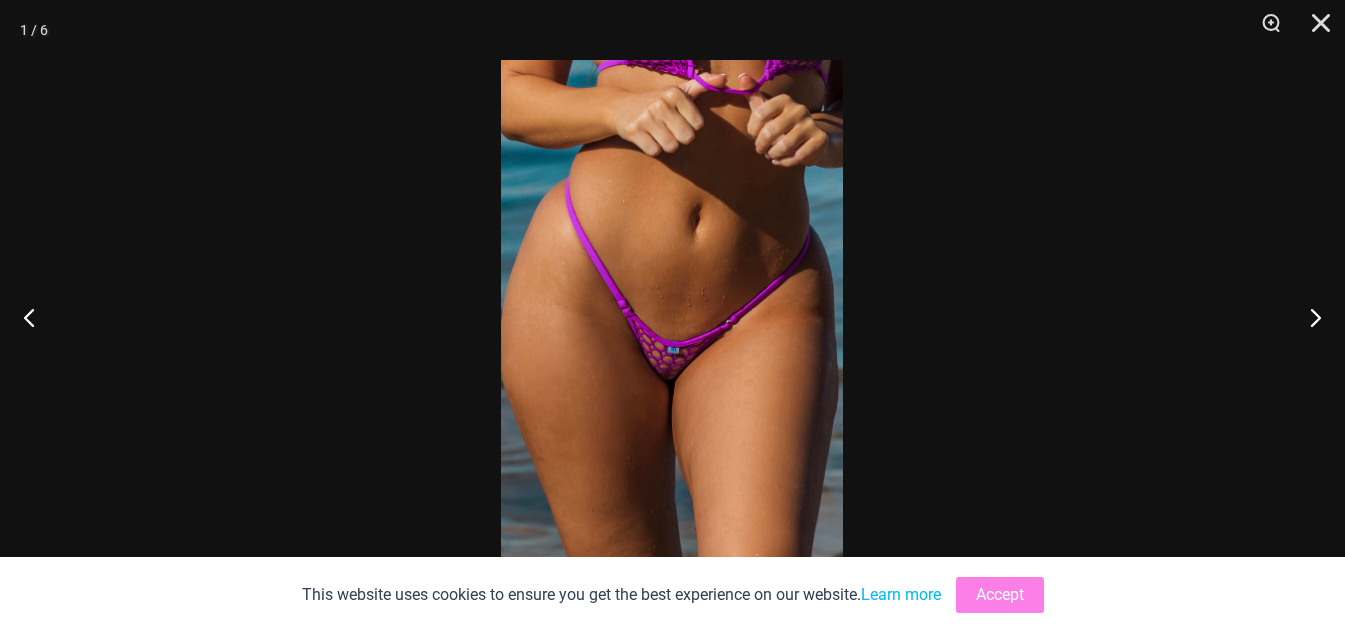 click at bounding box center [672, 316] 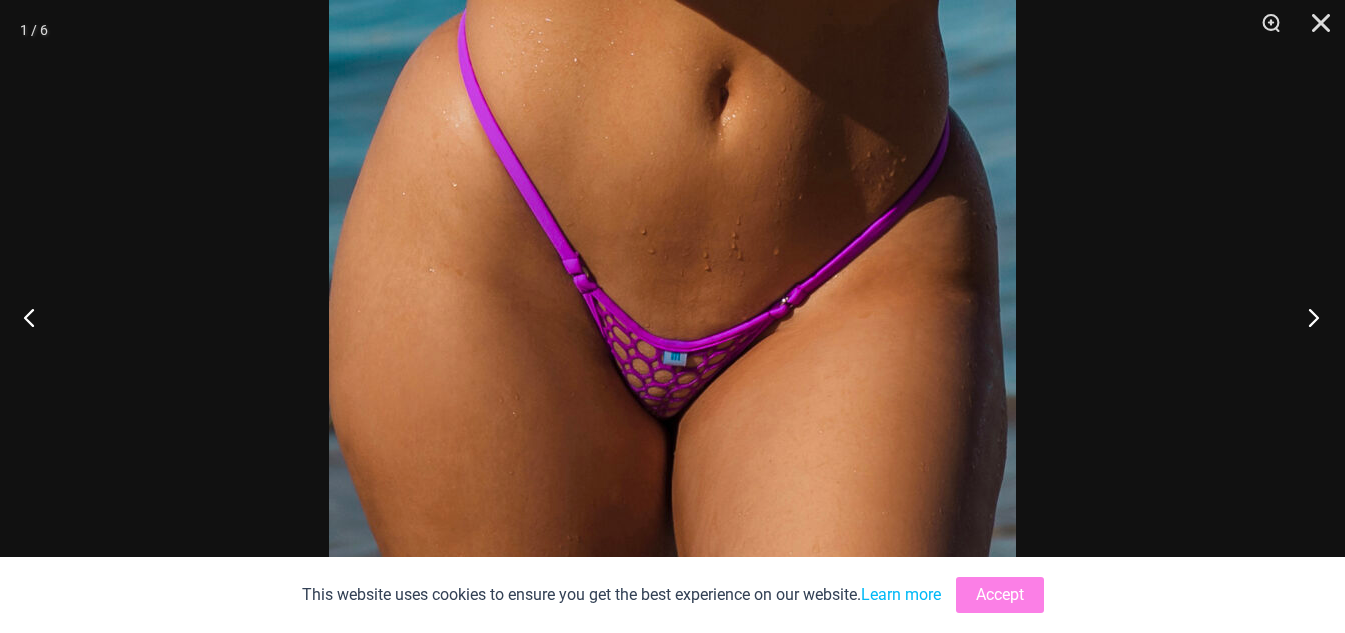 click at bounding box center [1307, 317] 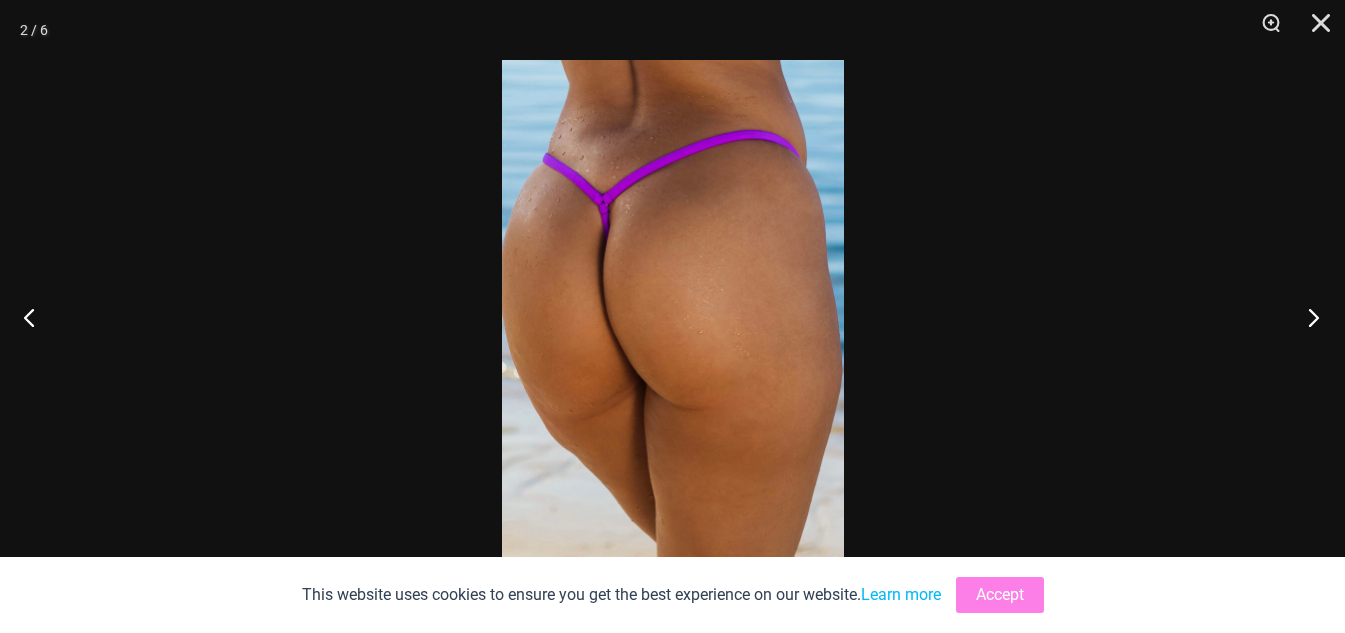 click at bounding box center (1307, 317) 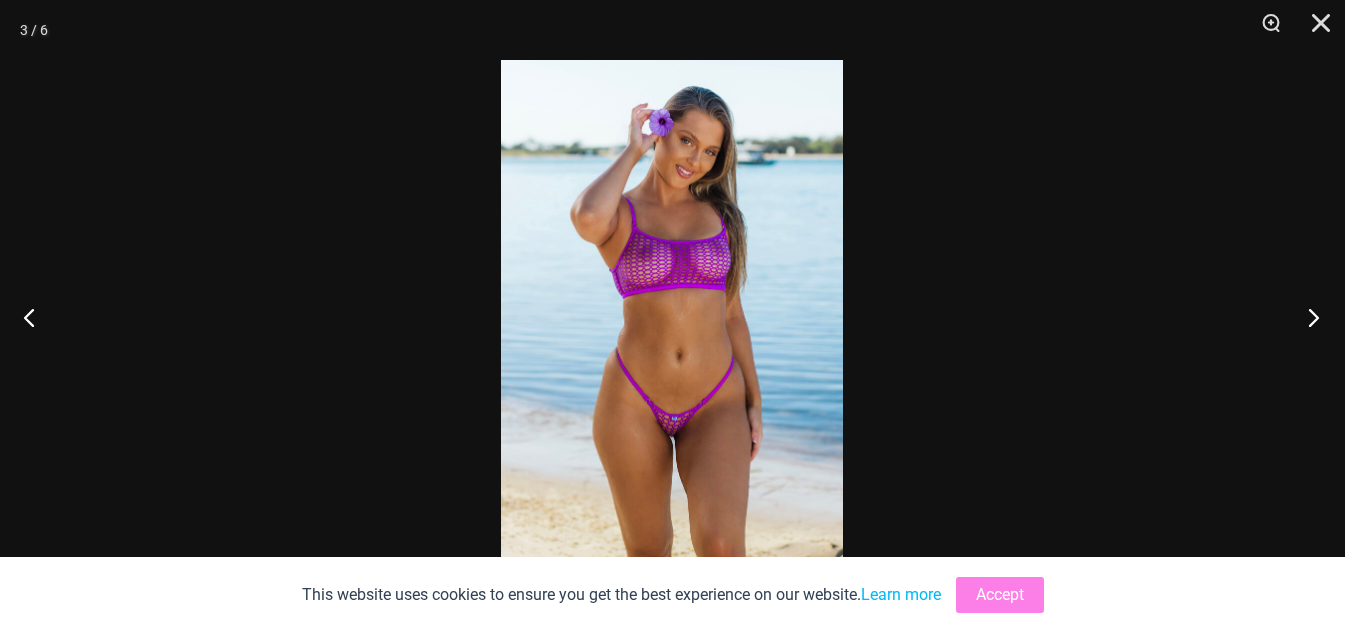 click at bounding box center (1307, 317) 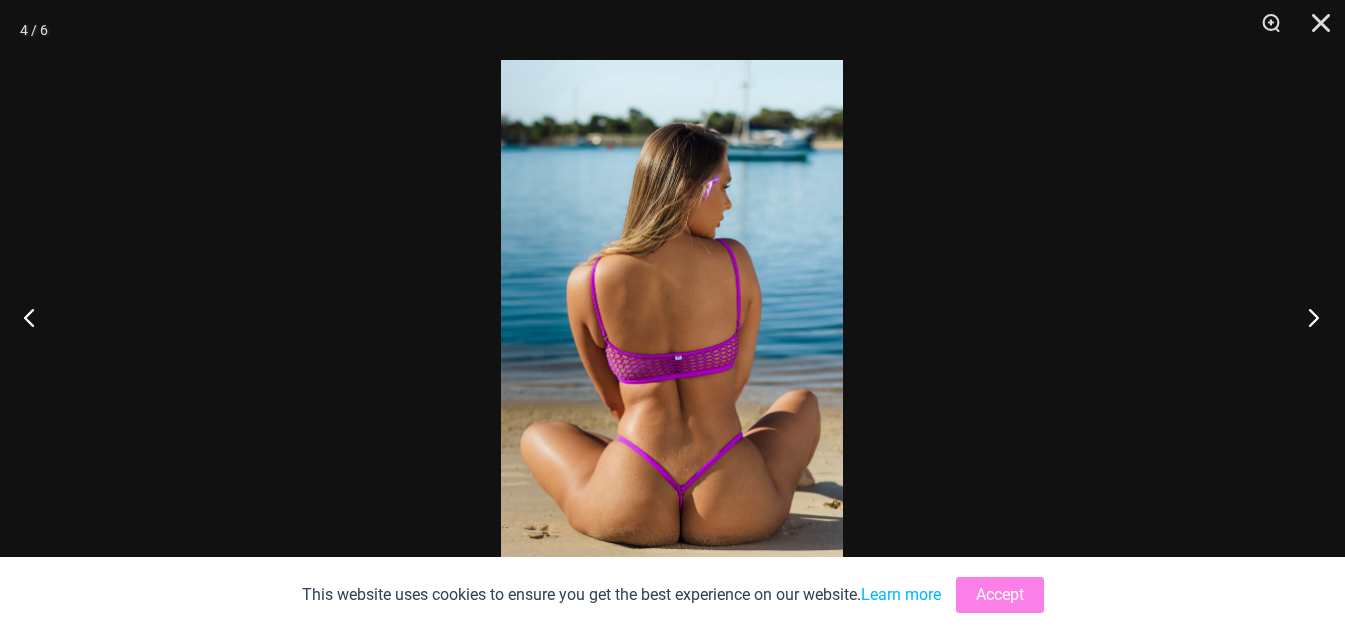 click at bounding box center (1307, 317) 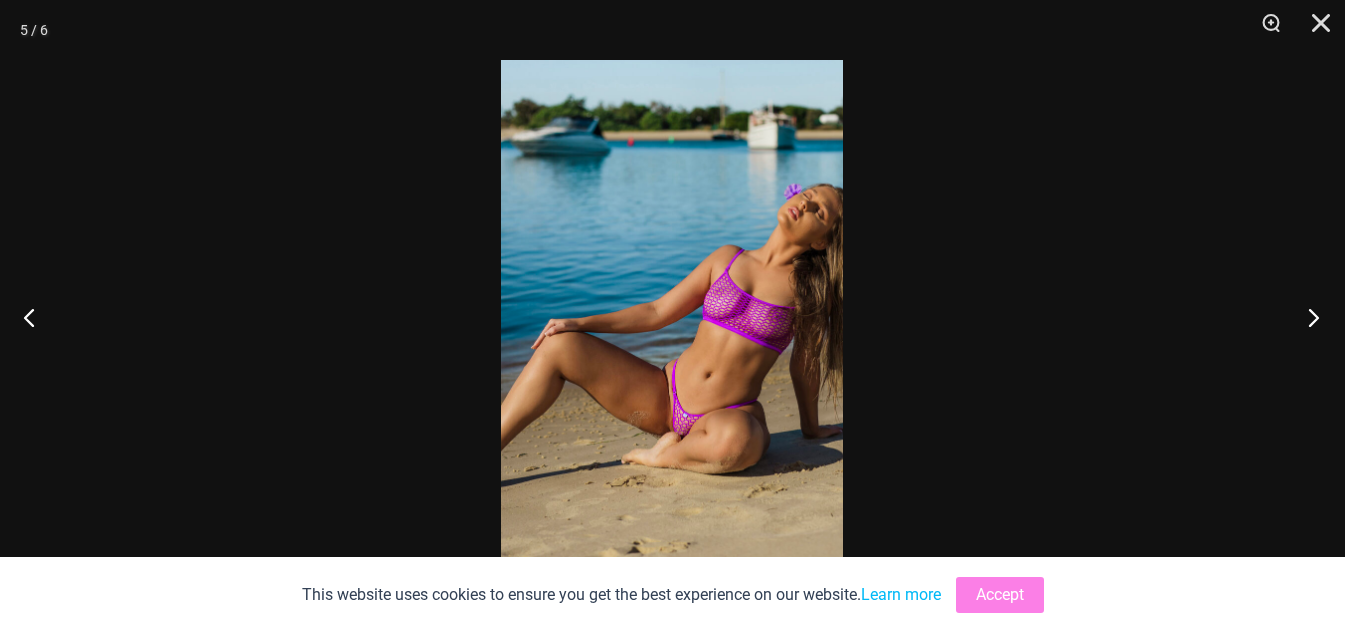 click at bounding box center [1307, 317] 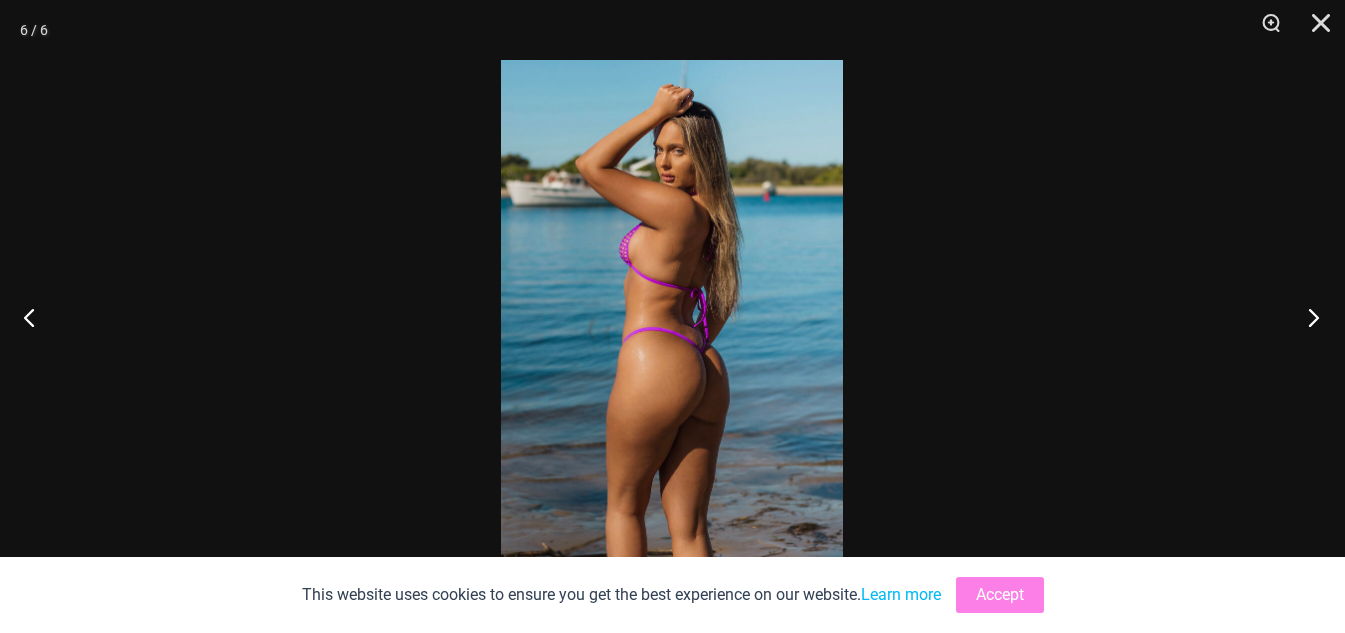 click at bounding box center [1307, 317] 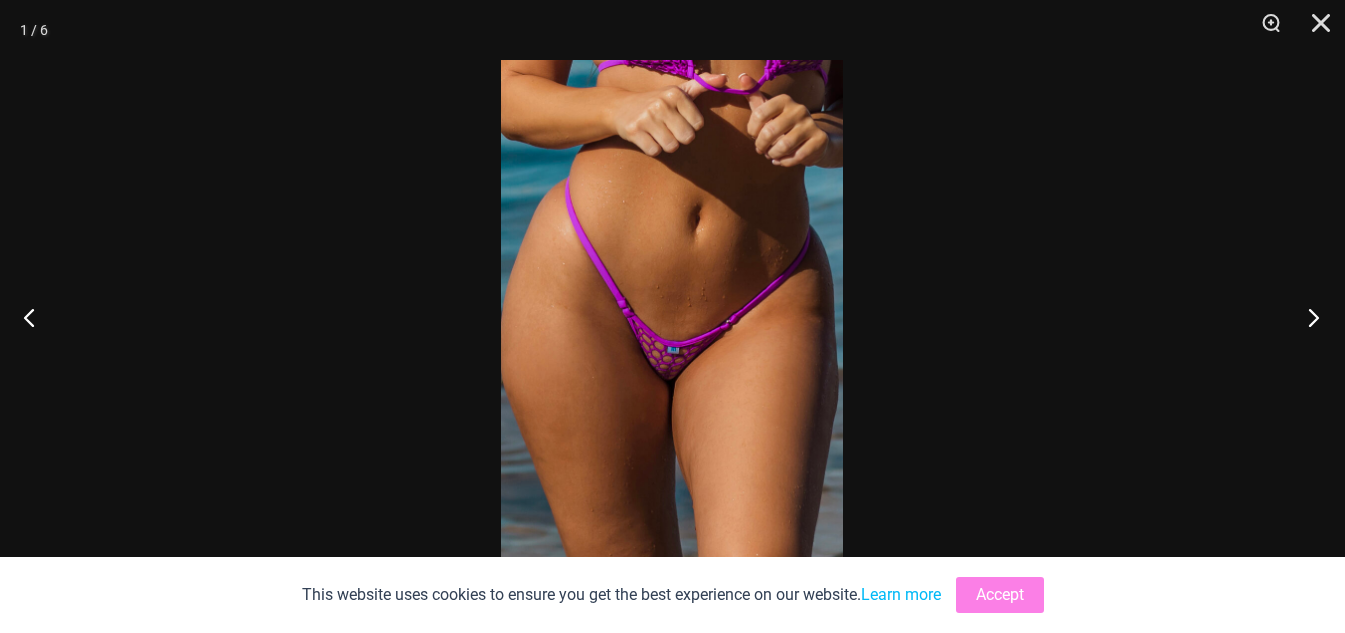 click at bounding box center (1307, 317) 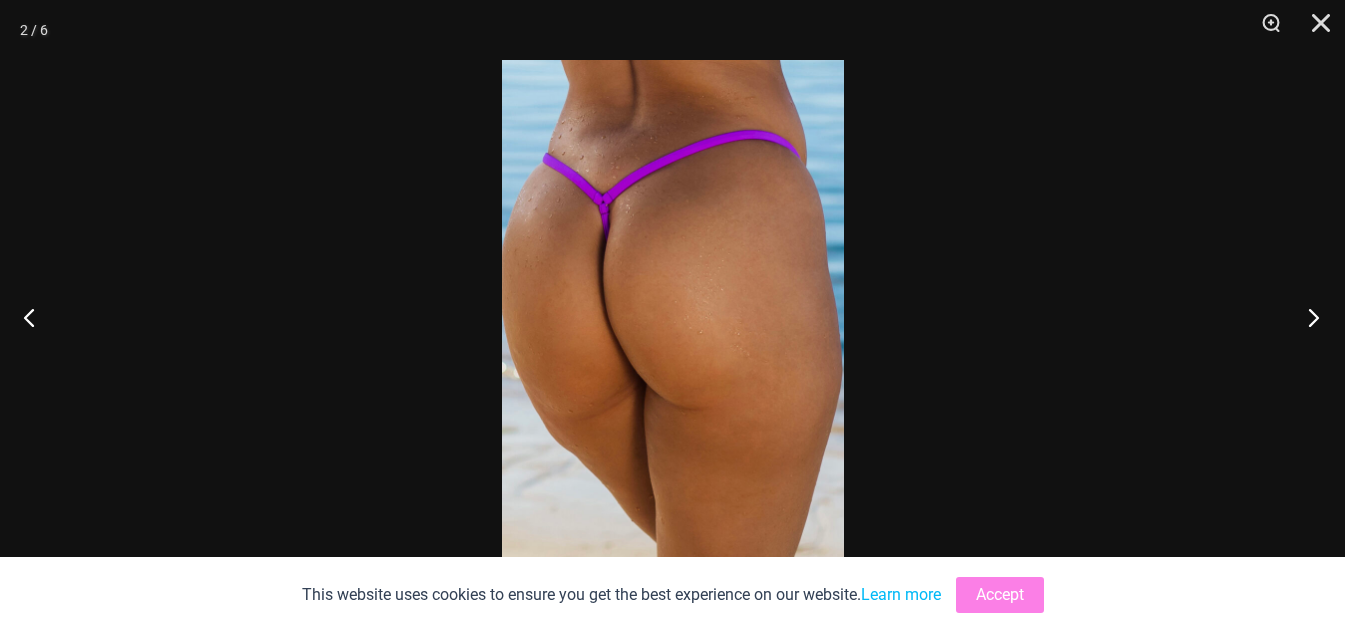click at bounding box center [1307, 317] 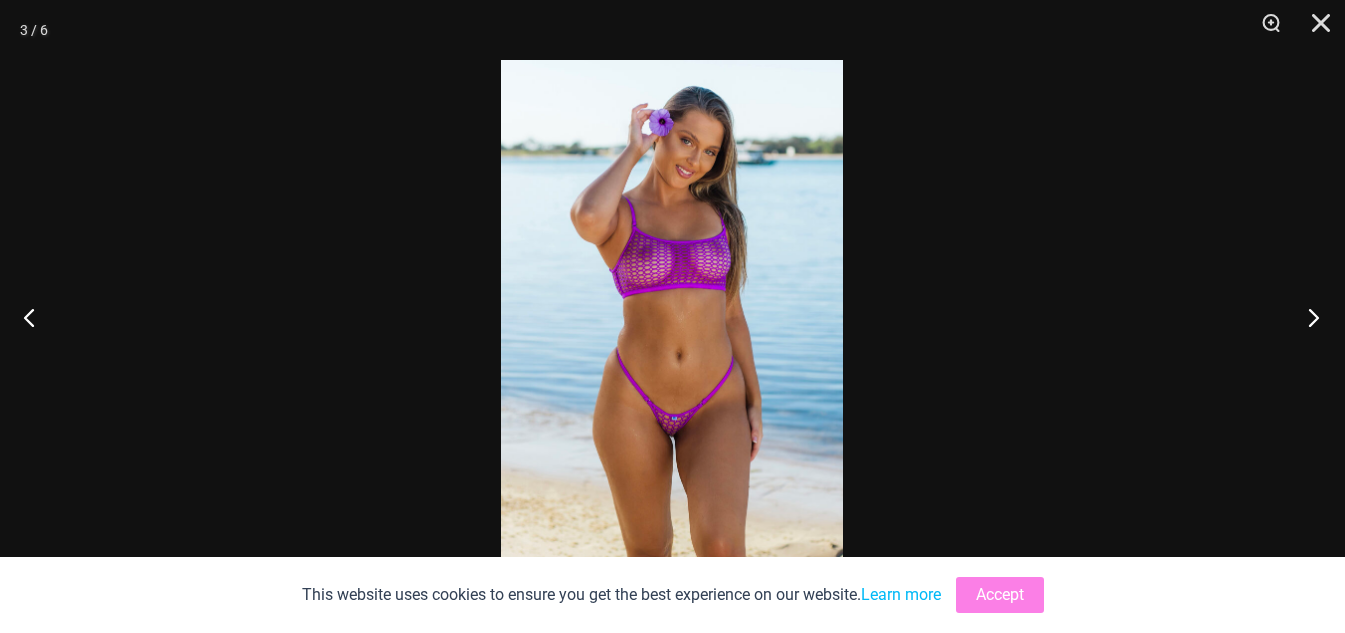 click at bounding box center [1307, 317] 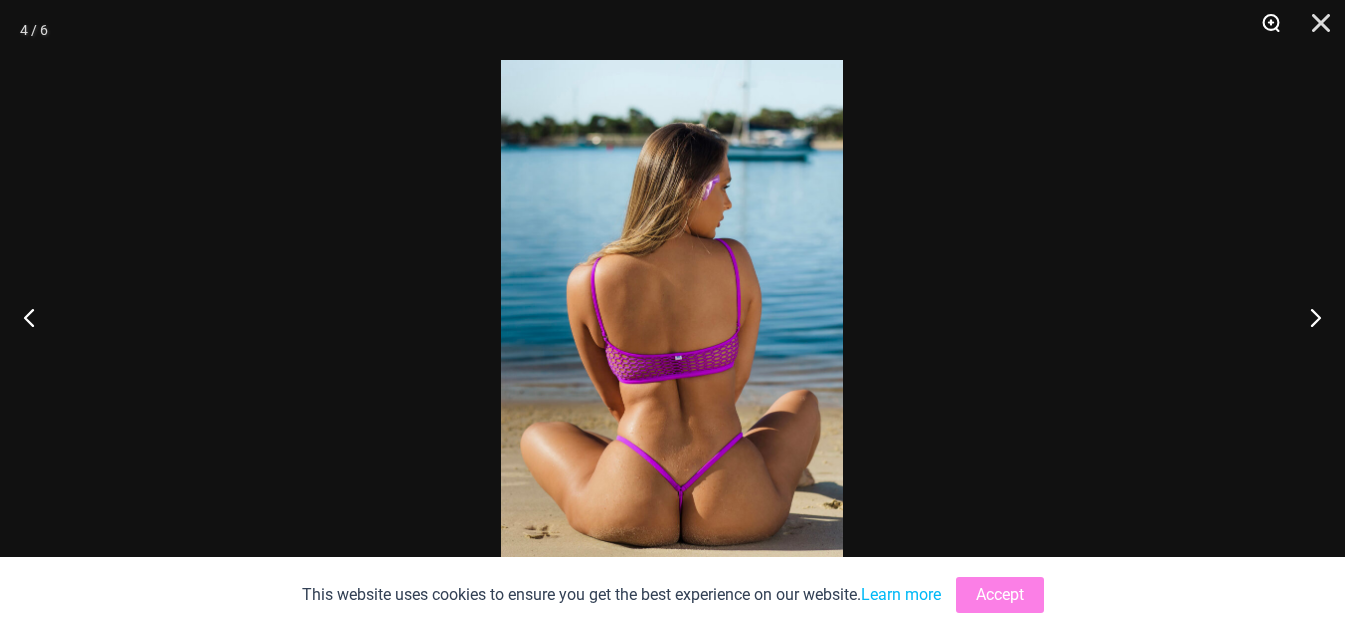 click at bounding box center (1264, 30) 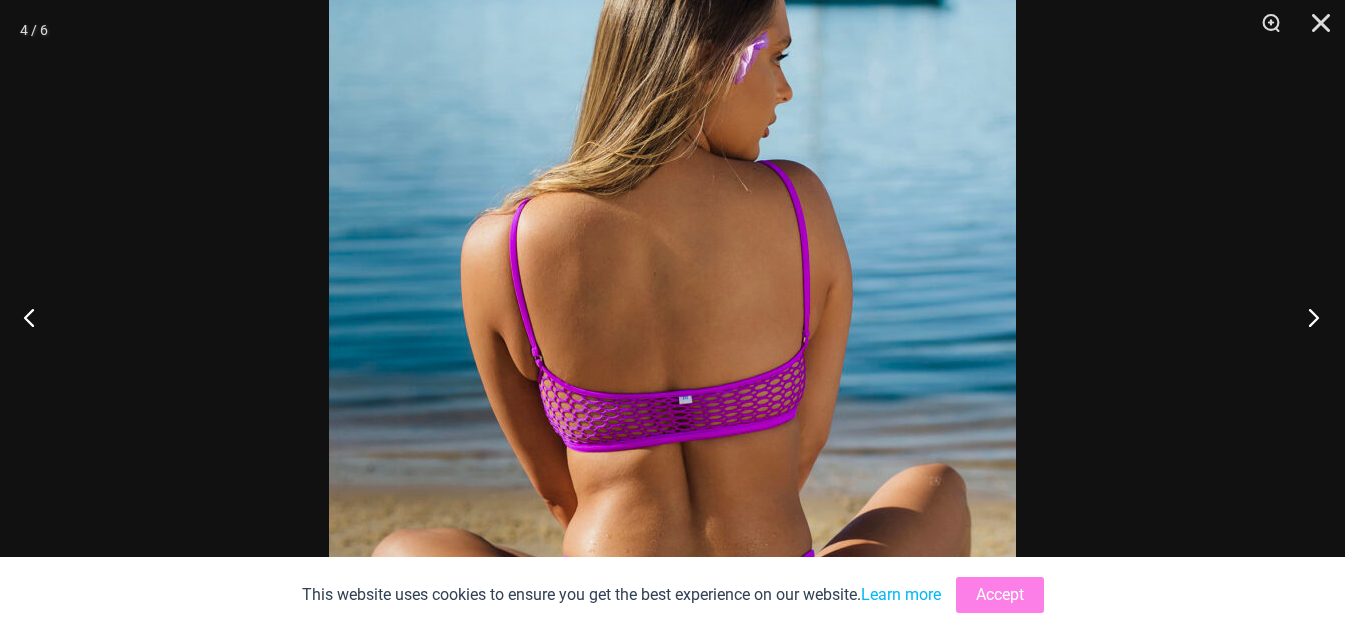 click at bounding box center [1307, 317] 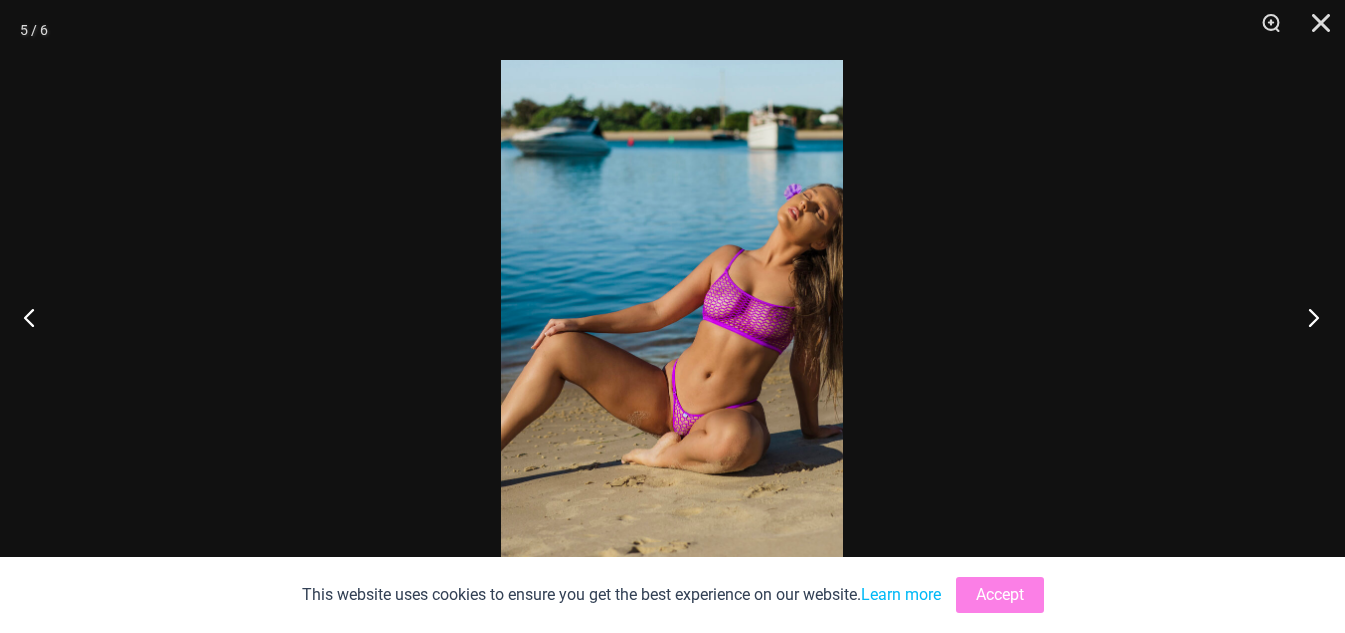 click at bounding box center [1307, 317] 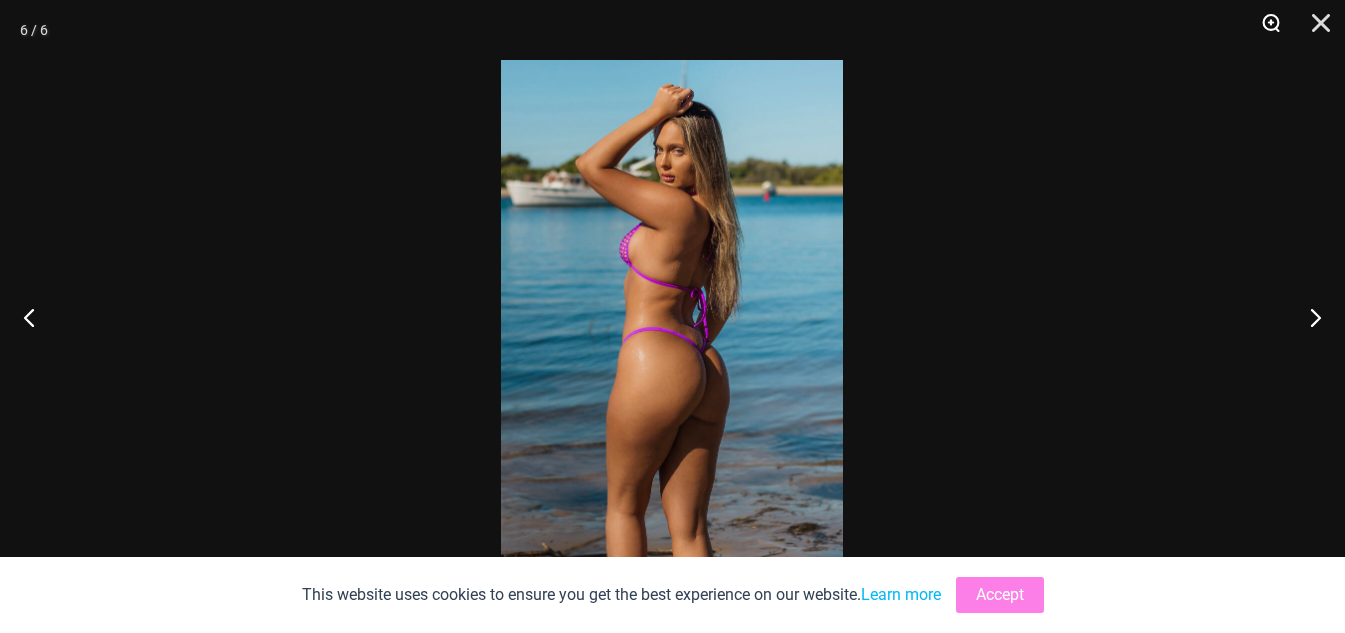 click at bounding box center (1264, 30) 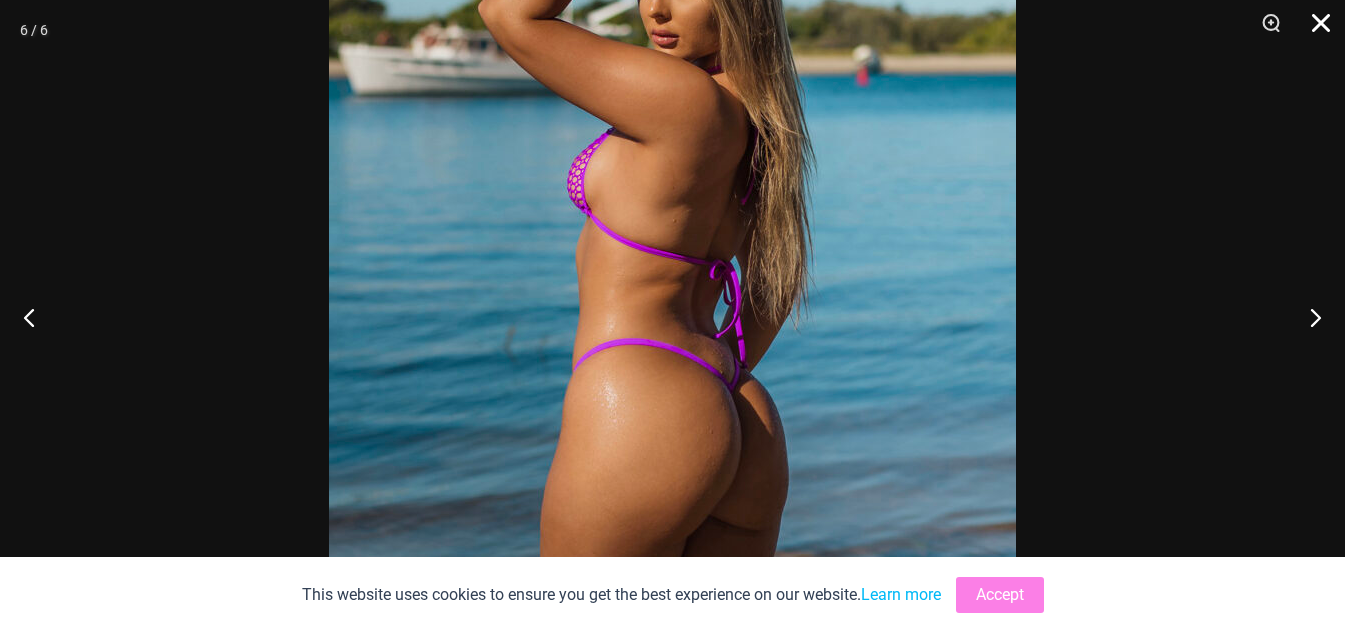 click at bounding box center [1314, 30] 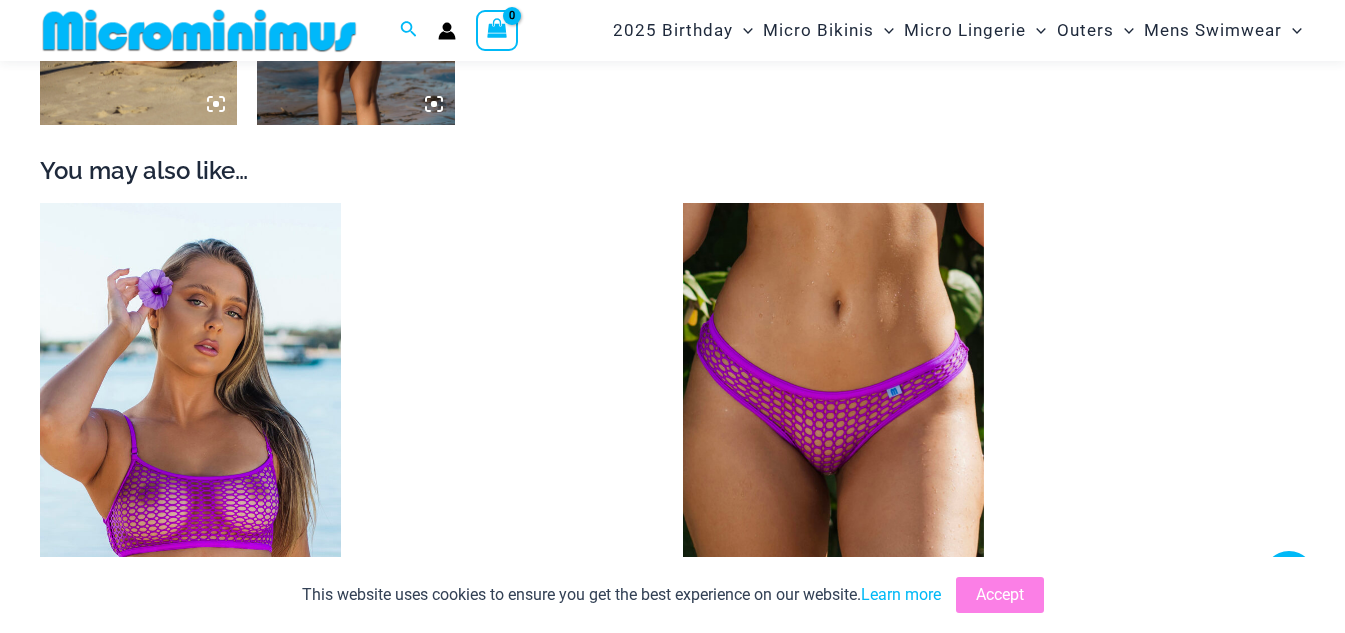 scroll, scrollTop: 1640, scrollLeft: 0, axis: vertical 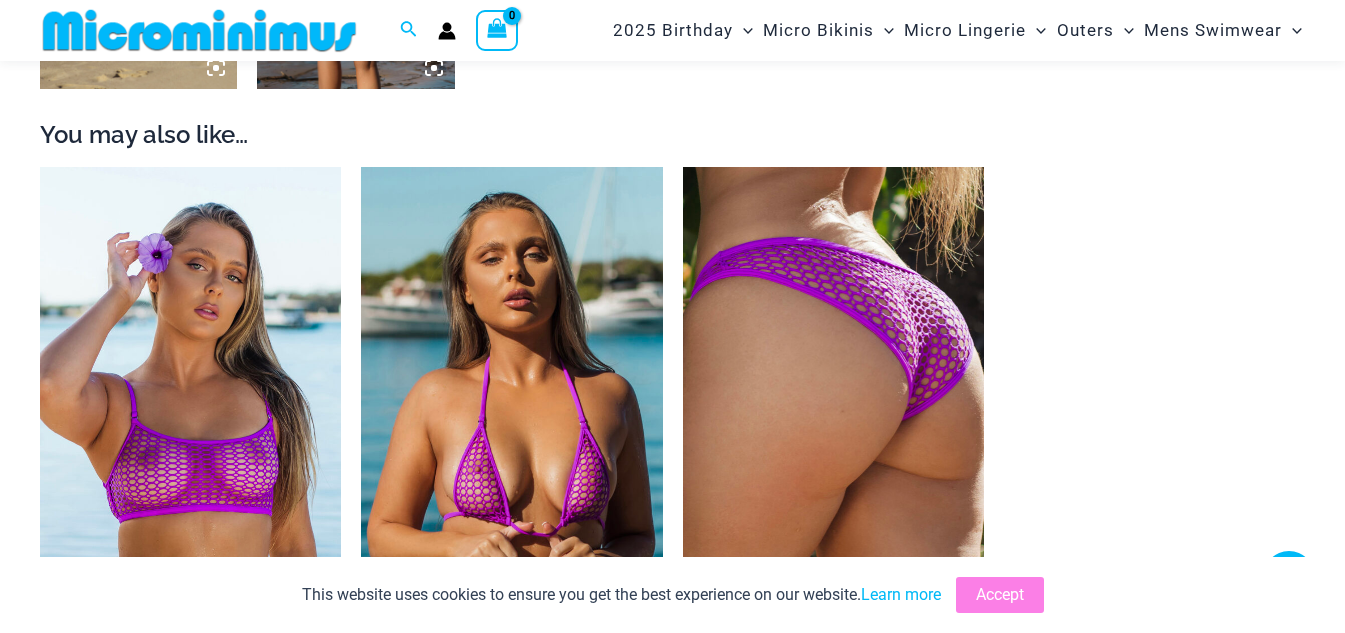 click at bounding box center [833, 393] 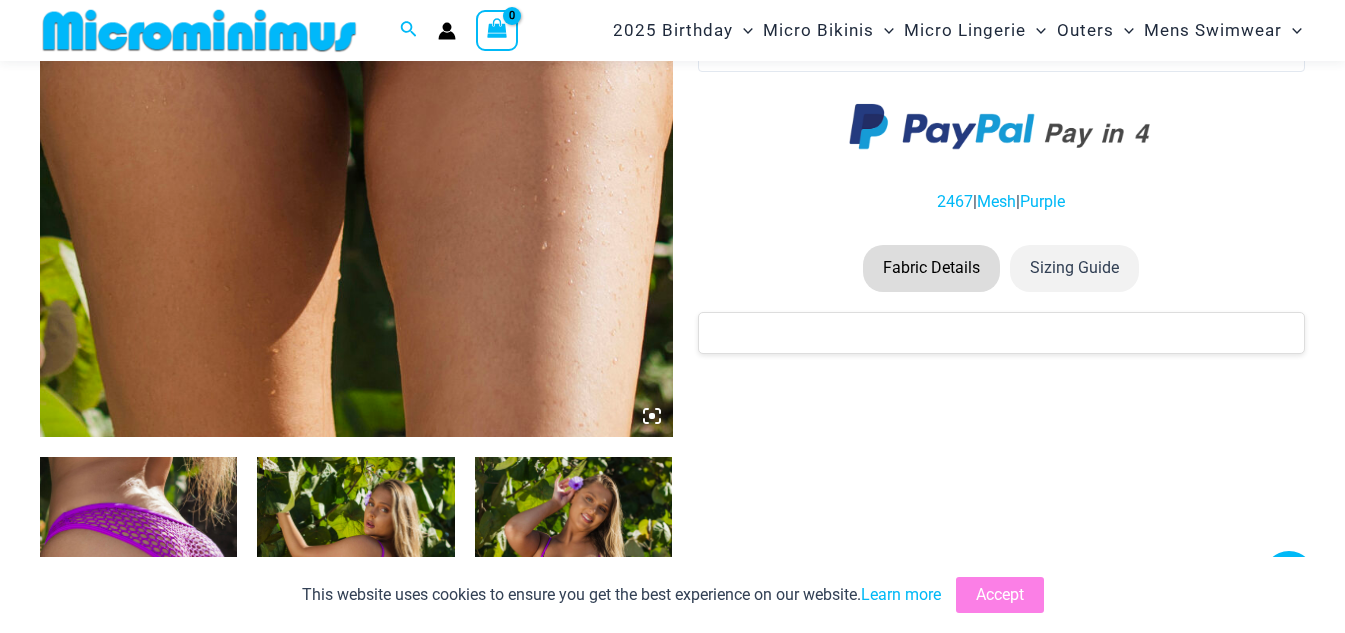 scroll, scrollTop: 560, scrollLeft: 0, axis: vertical 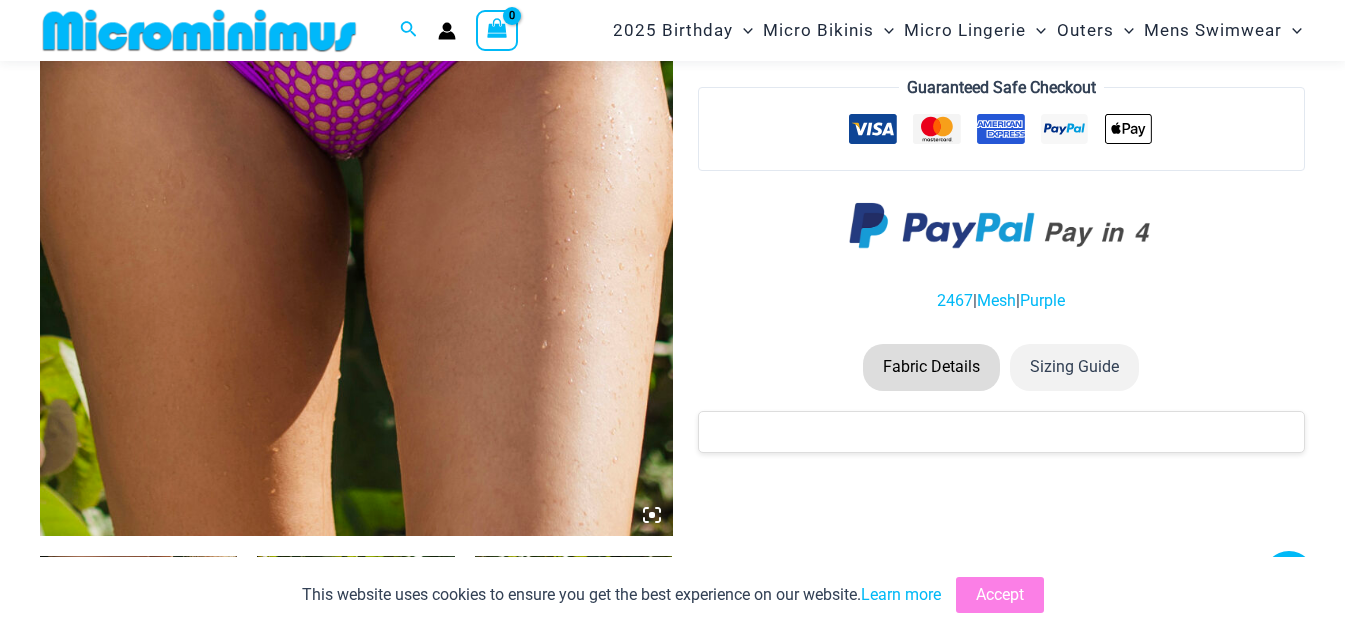 click at bounding box center [356, 61] 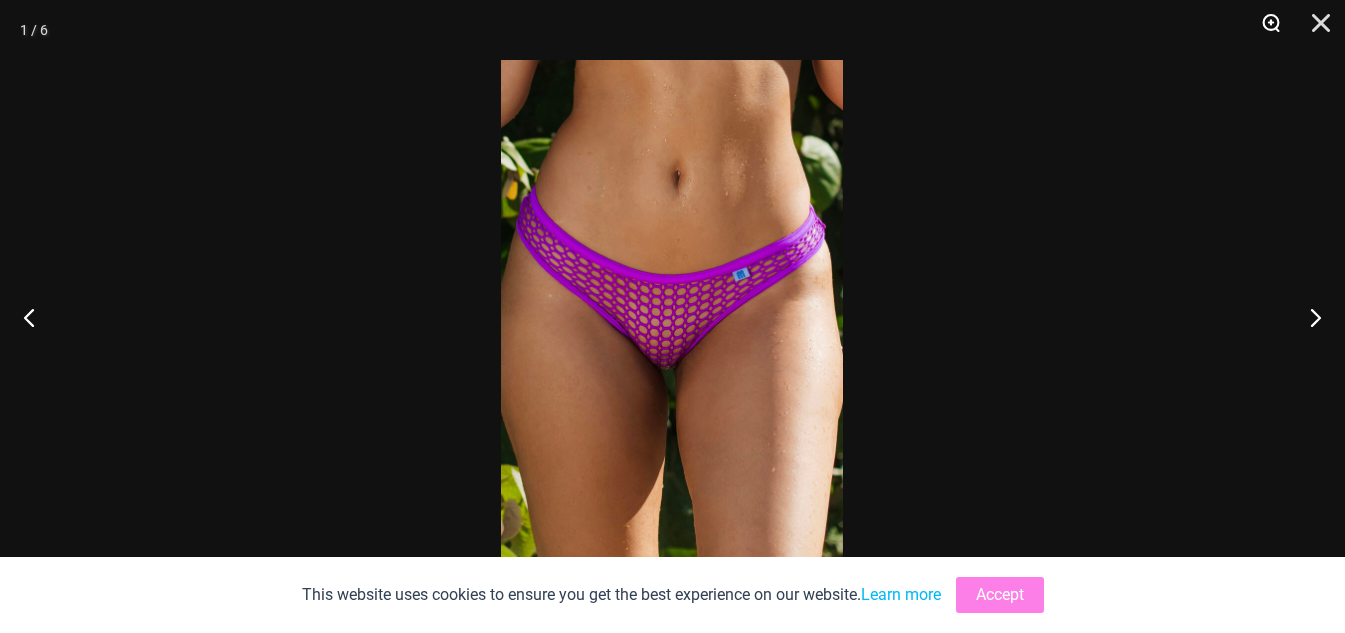 click at bounding box center (1264, 30) 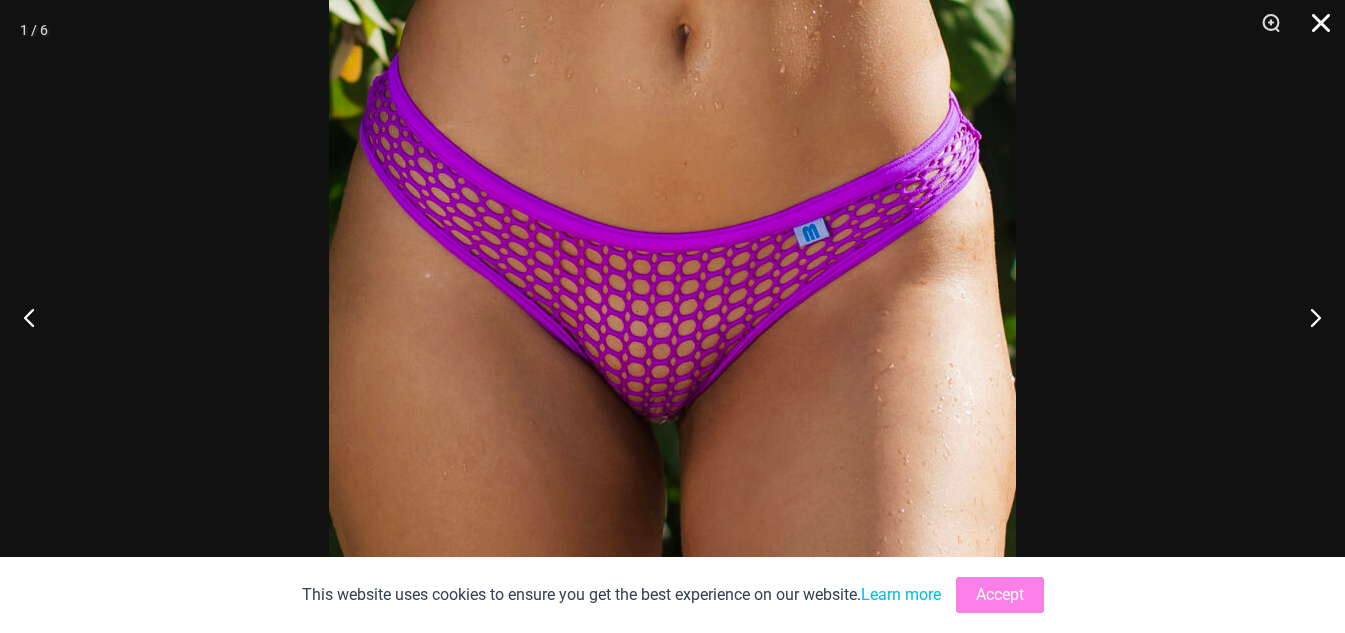 click at bounding box center (1314, 30) 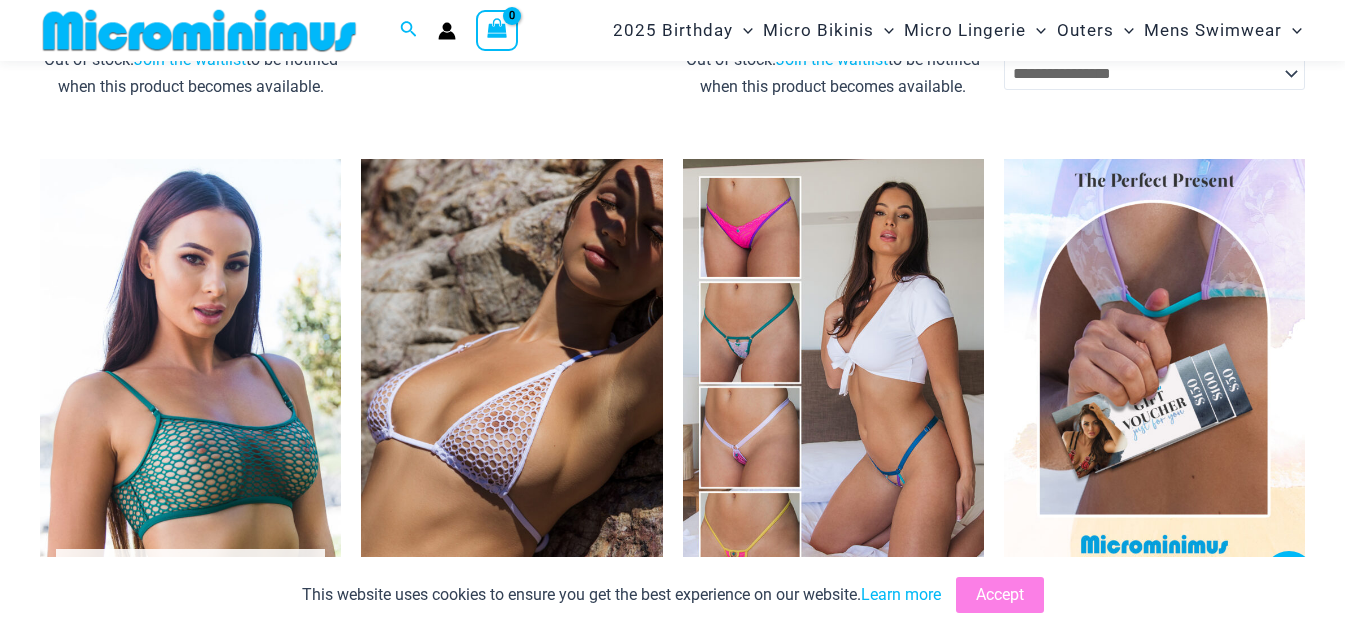 scroll, scrollTop: 3800, scrollLeft: 0, axis: vertical 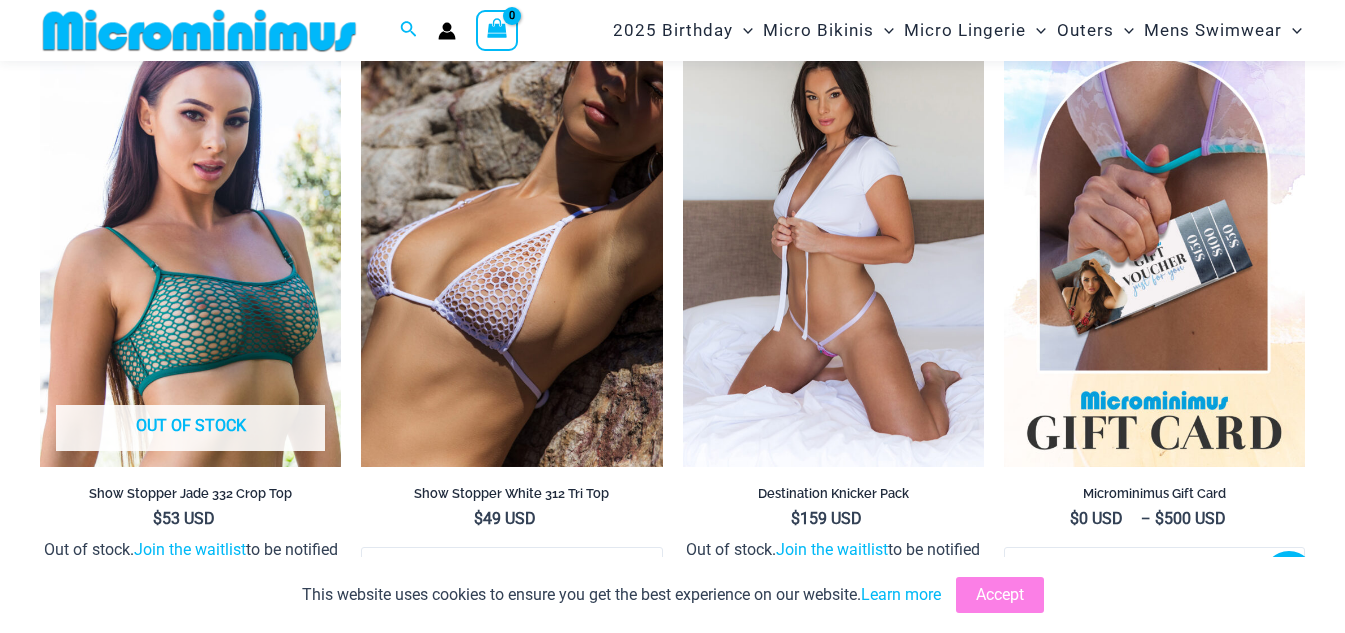click at bounding box center (833, 241) 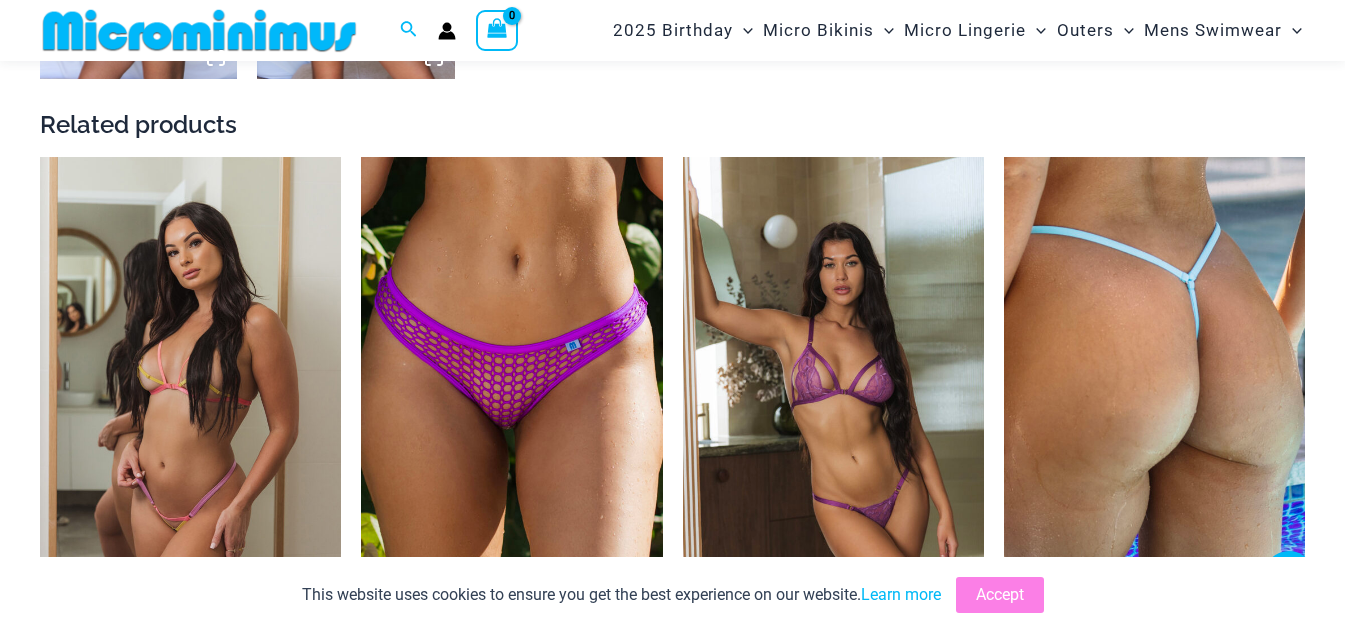 scroll, scrollTop: 1680, scrollLeft: 0, axis: vertical 